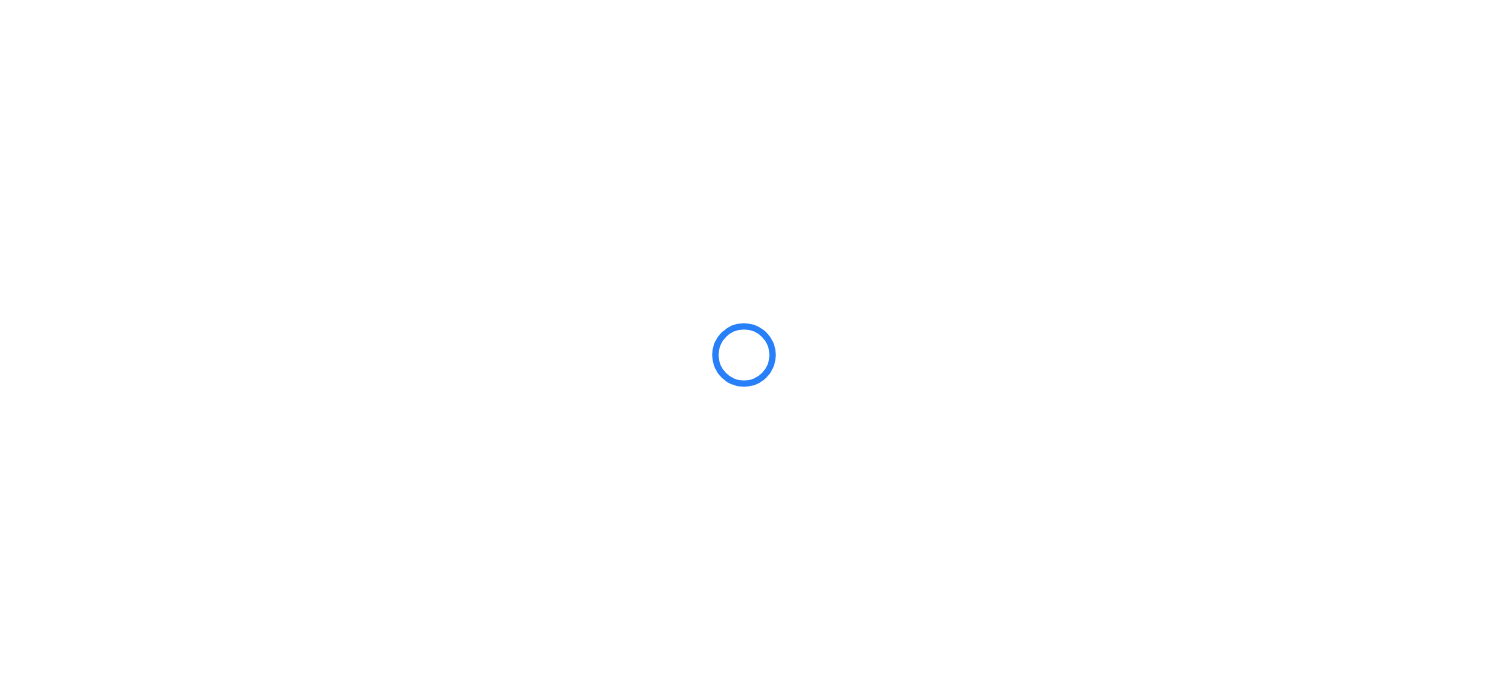 scroll, scrollTop: 0, scrollLeft: 0, axis: both 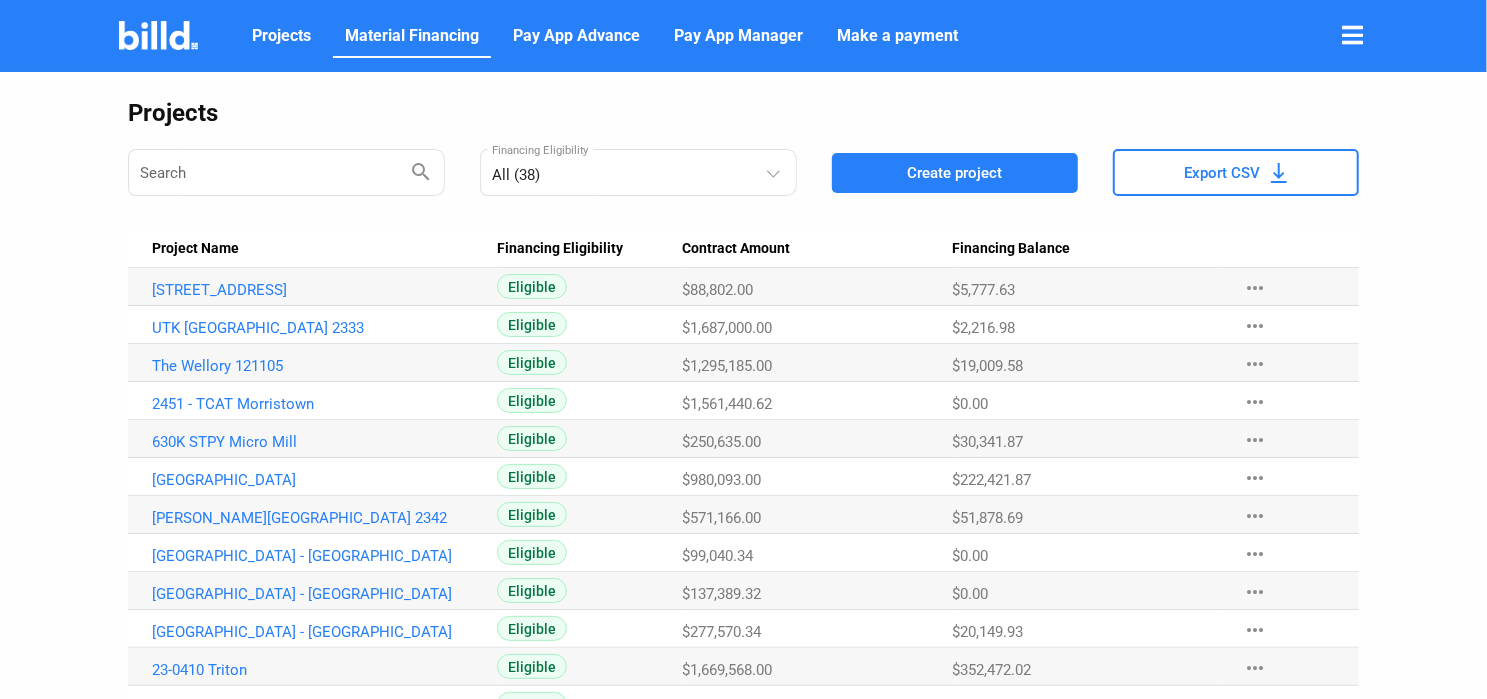 click on "Material Financing" at bounding box center [412, 36] 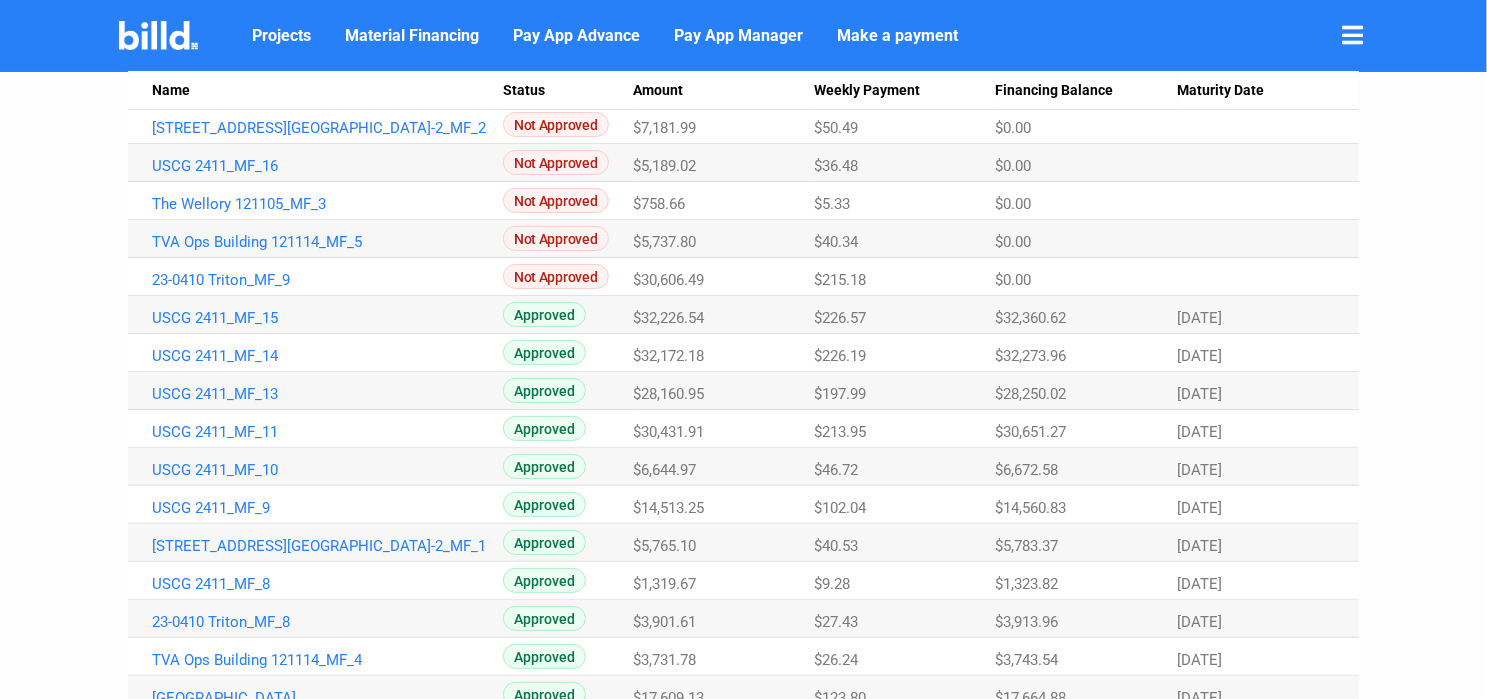 scroll, scrollTop: 0, scrollLeft: 0, axis: both 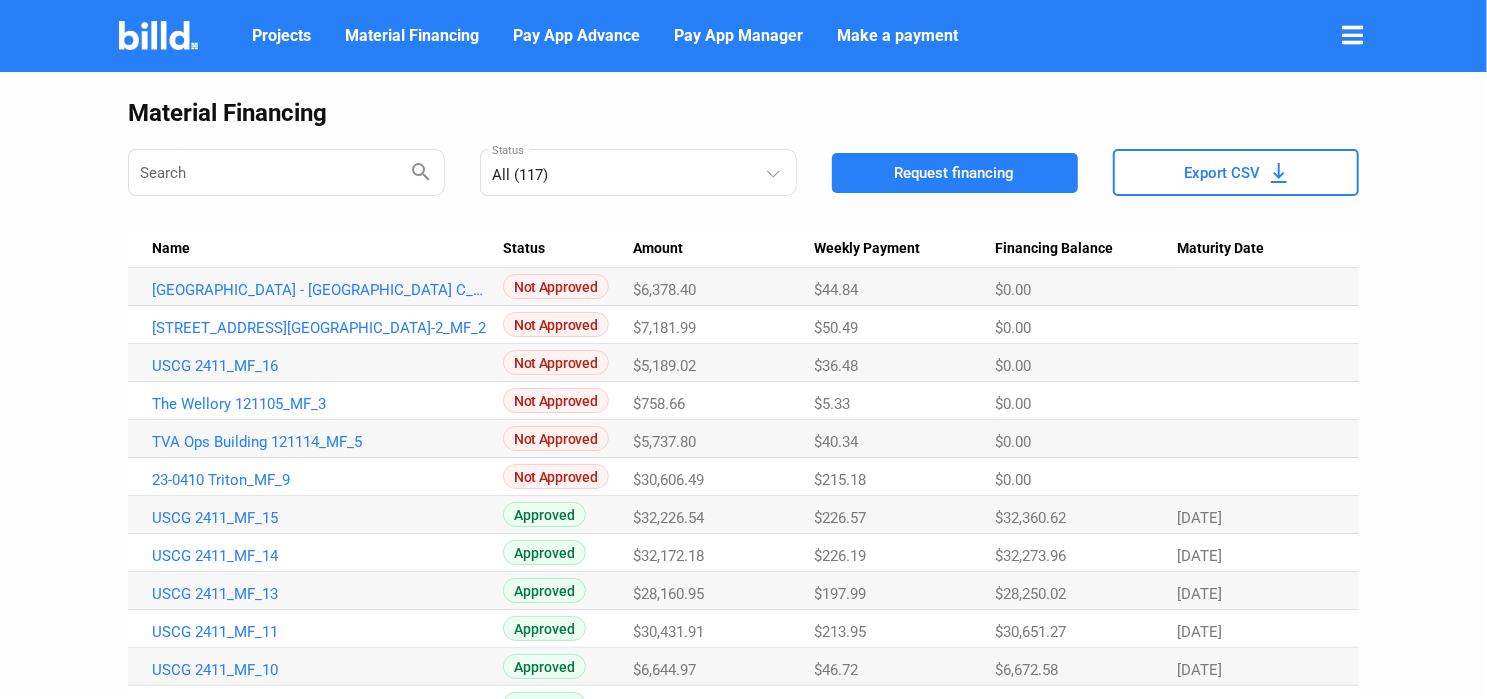 click on "Export CSV" 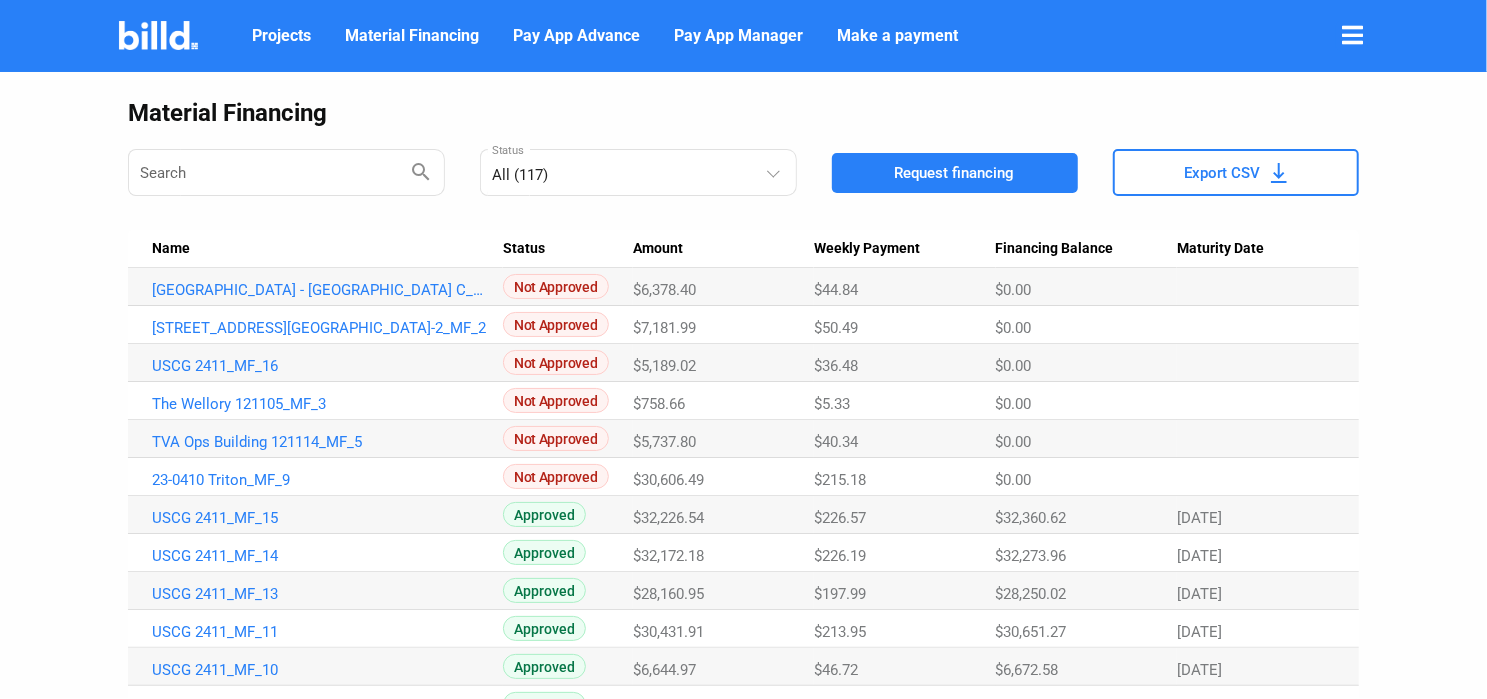 click at bounding box center [1352, 35] 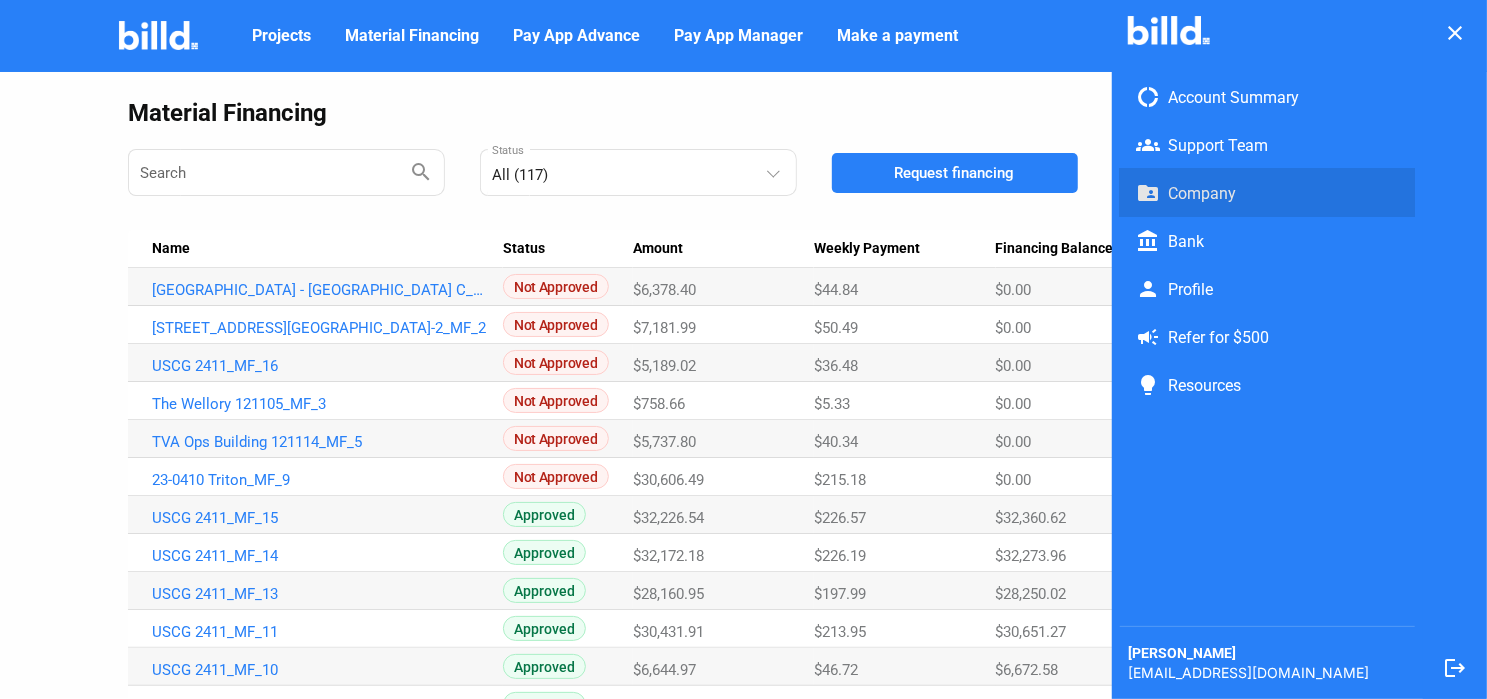 click on "folder_shared  Company" 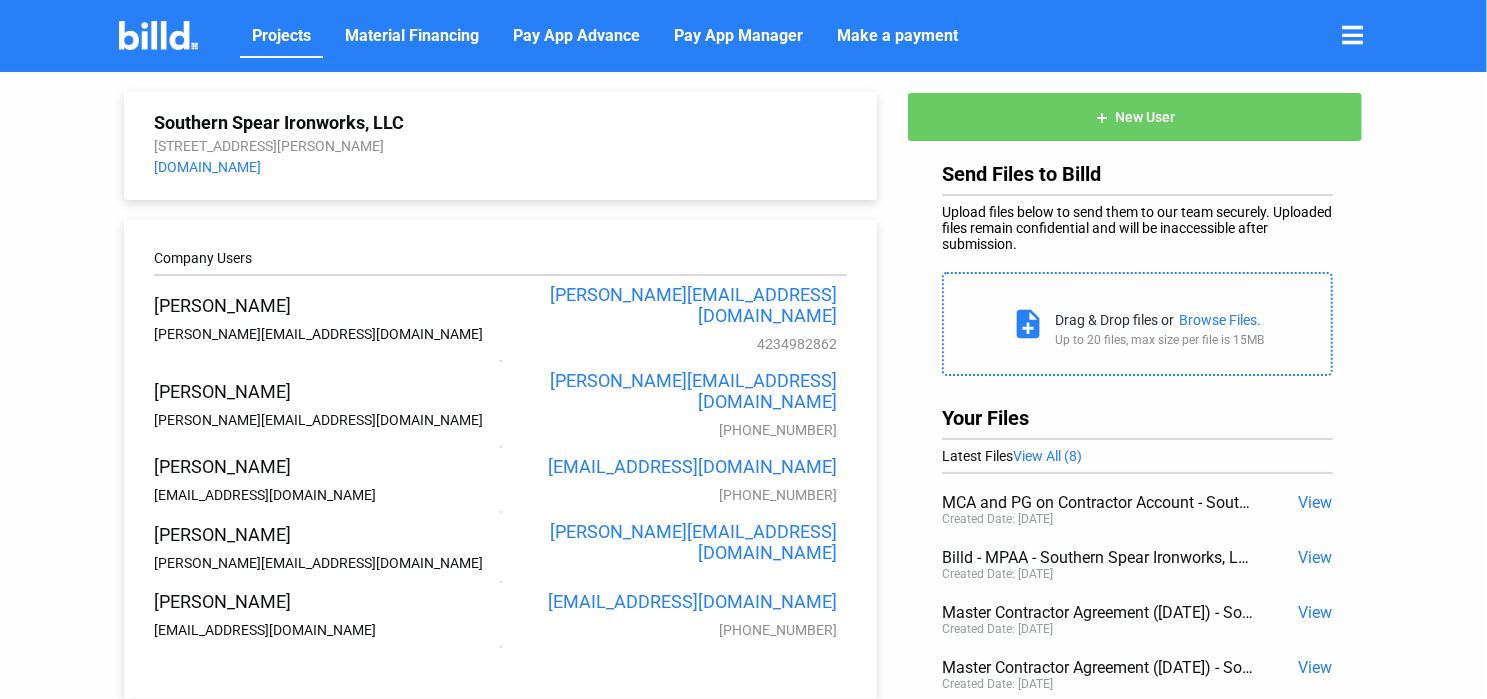 click on "Projects" at bounding box center (281, 36) 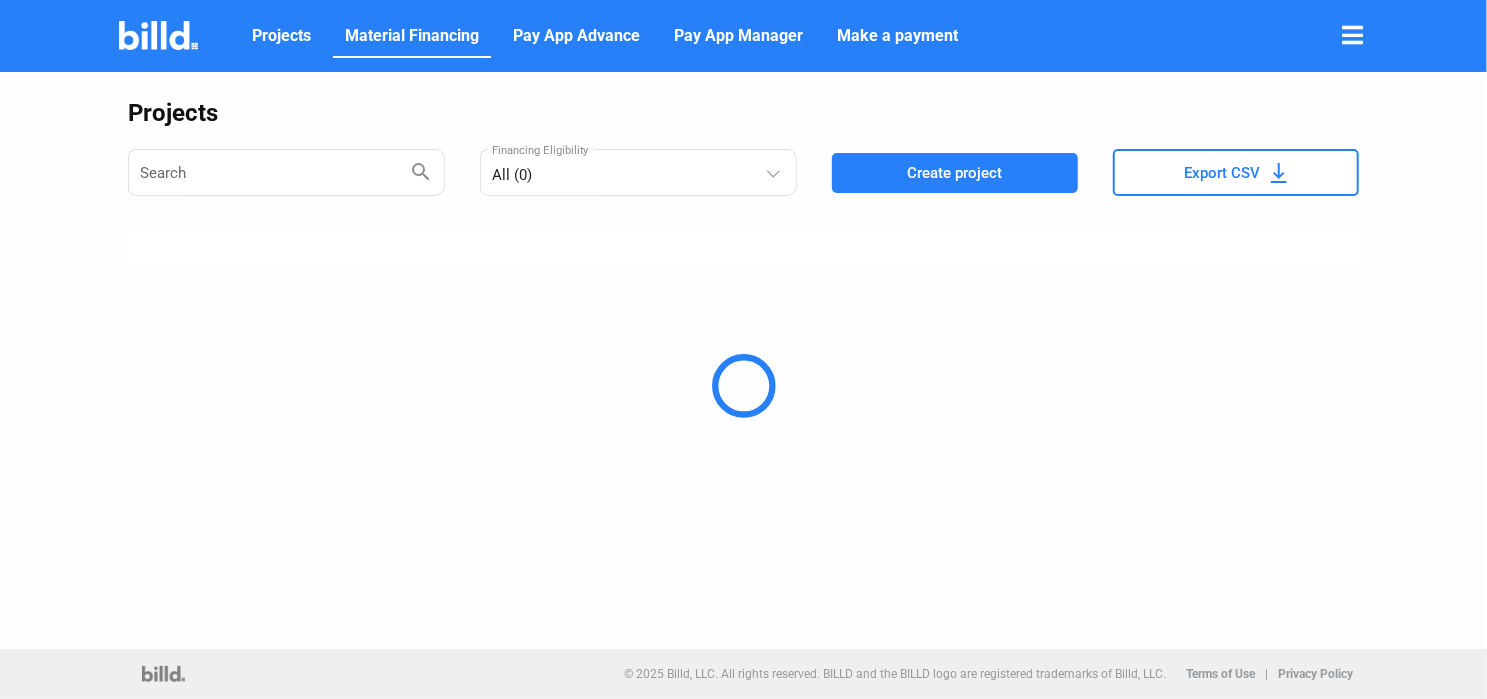 click on "Material Financing" at bounding box center (412, 36) 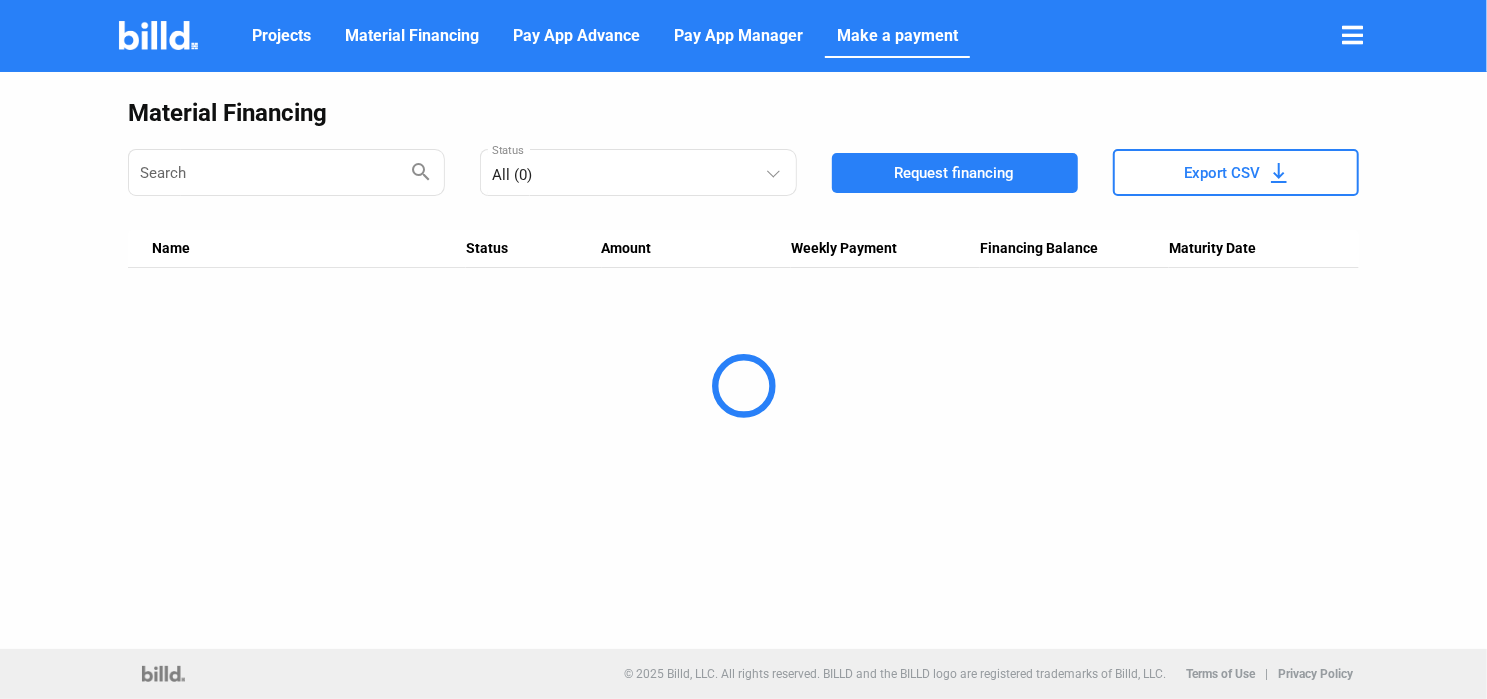click on "Make a payment" at bounding box center (897, 36) 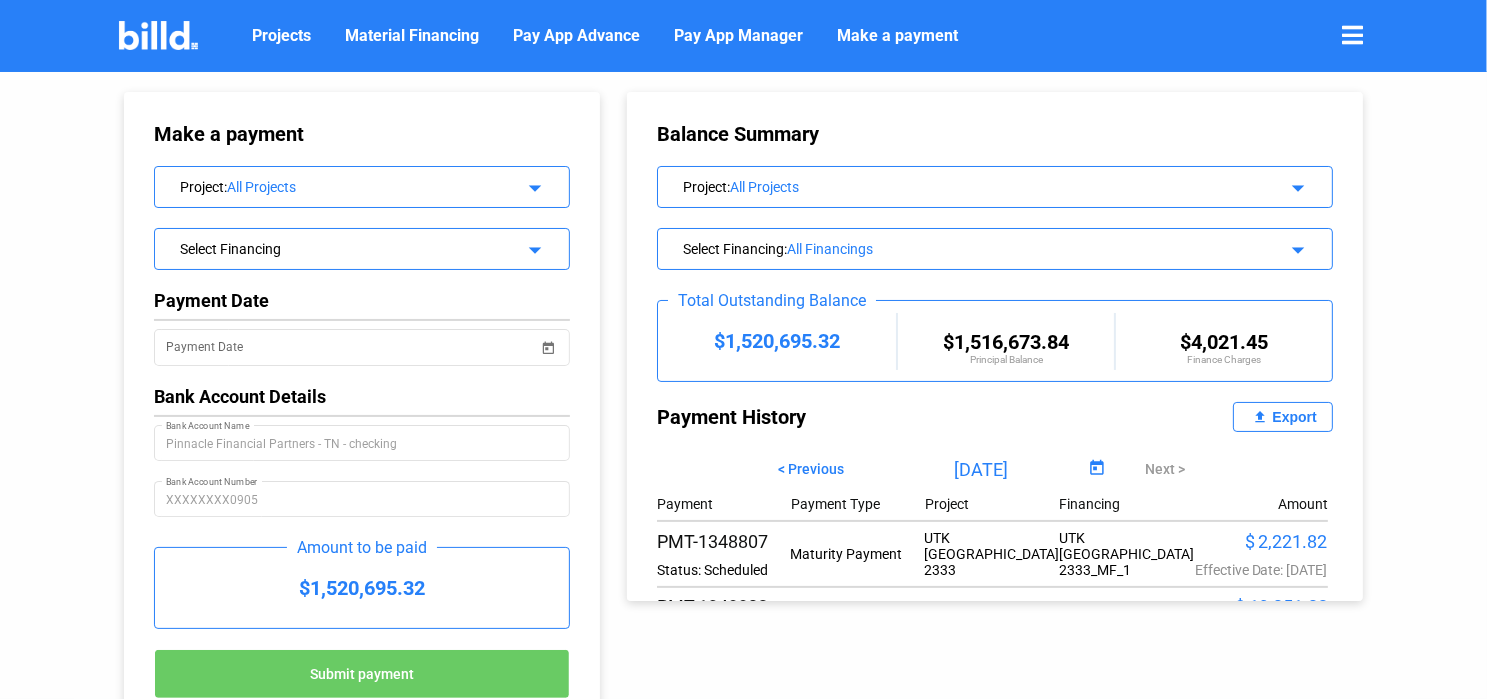 click on "< Previous" 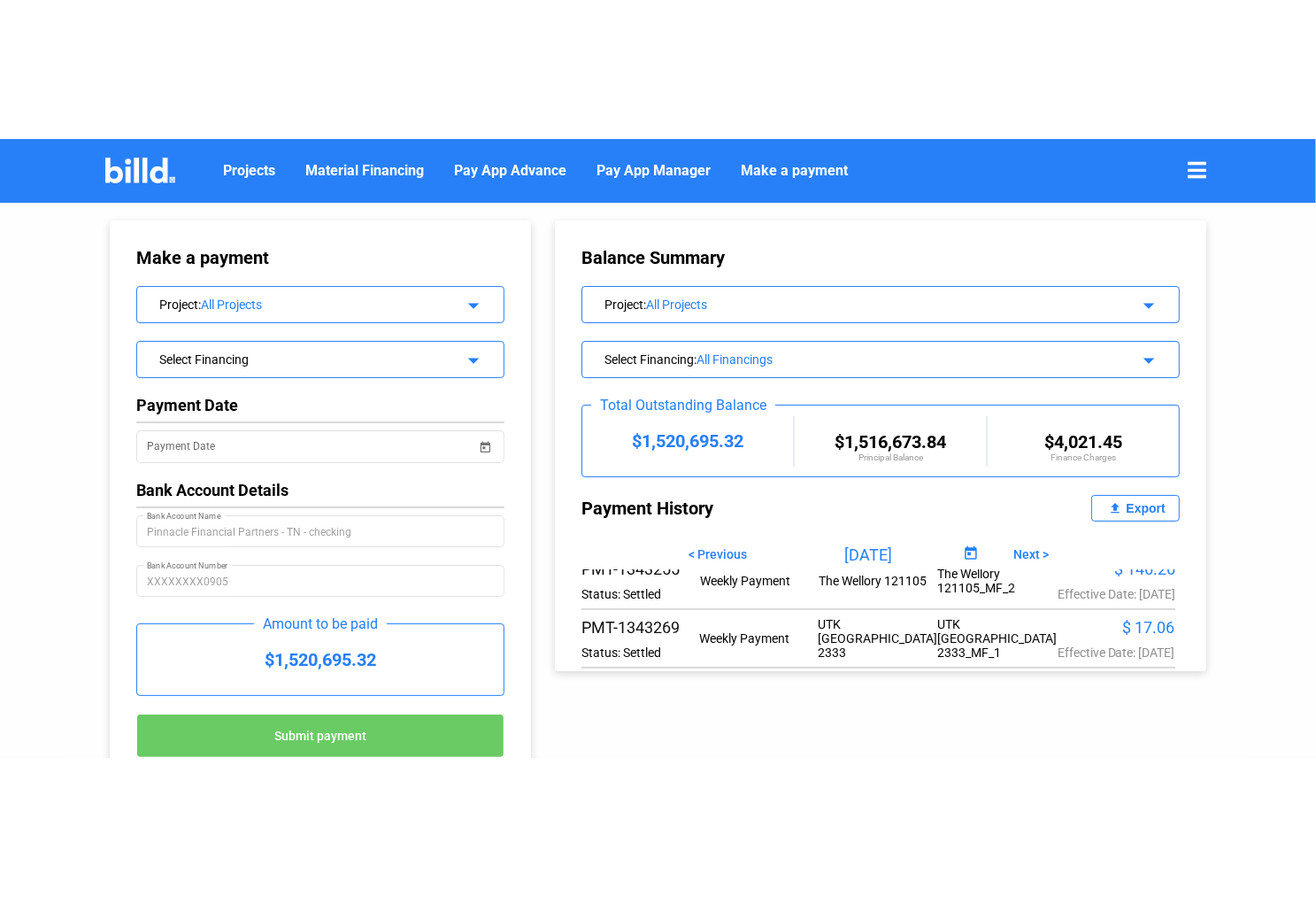 scroll, scrollTop: 89, scrollLeft: 0, axis: vertical 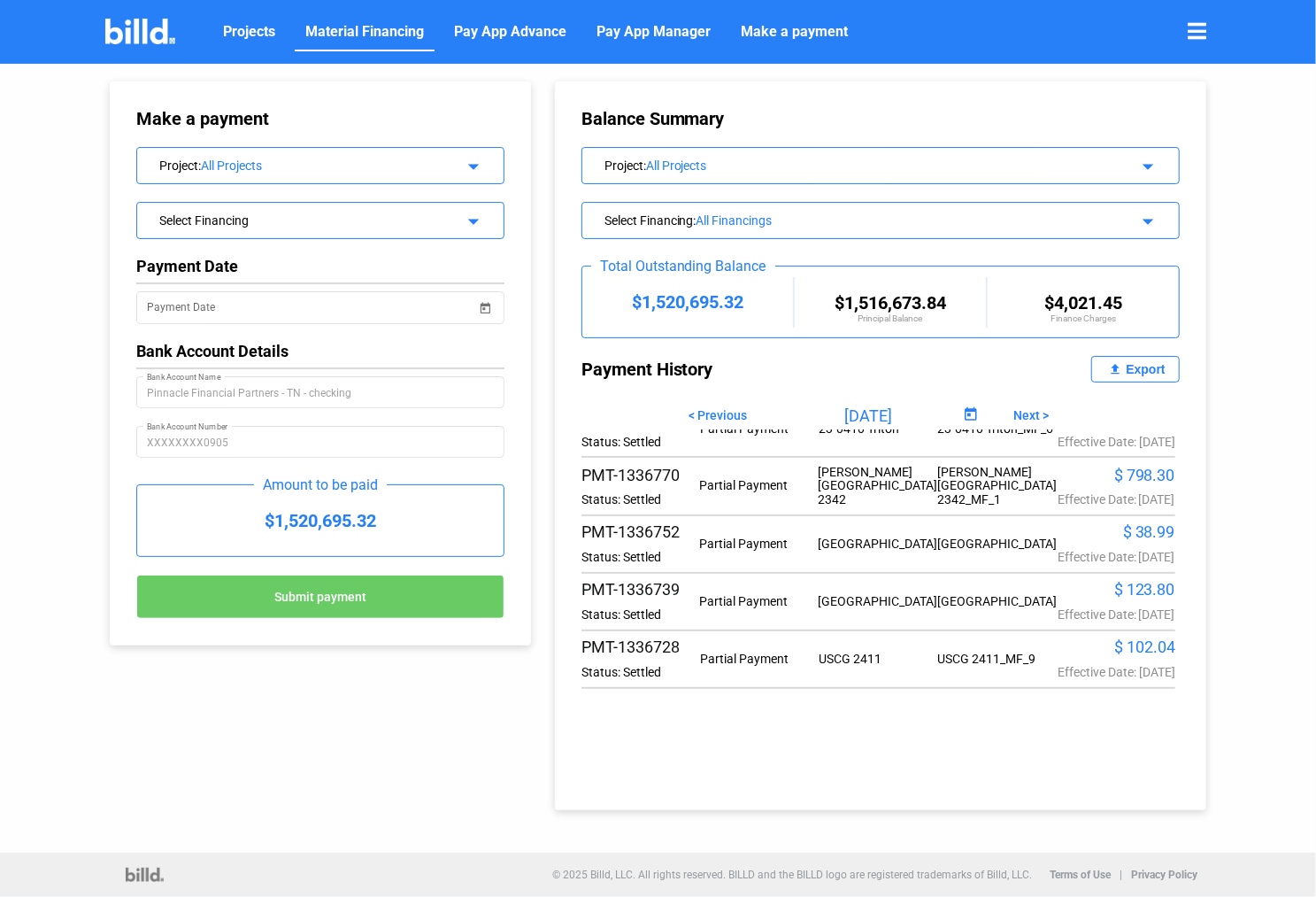click on "Material Financing" at bounding box center [365, 32] 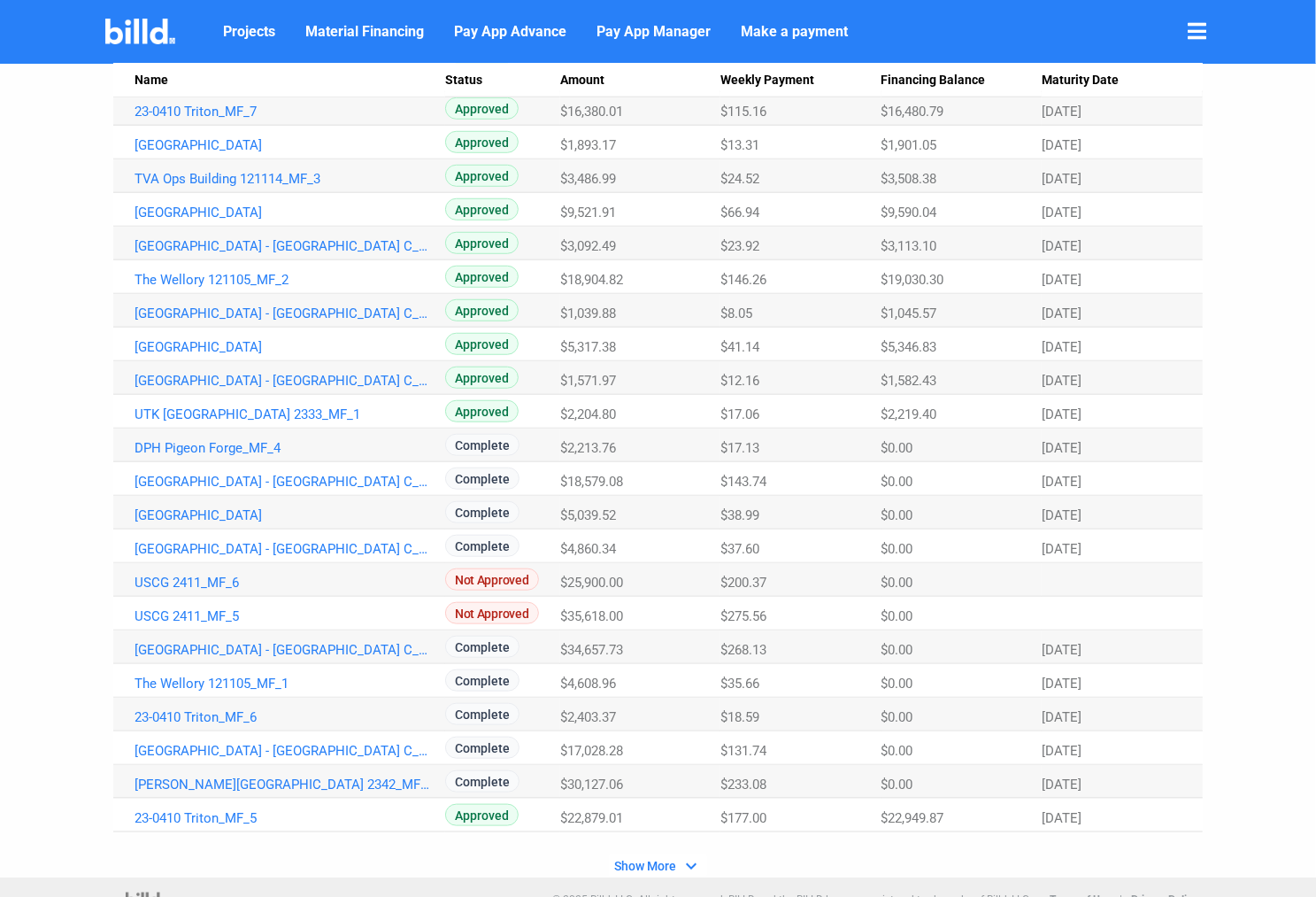 scroll, scrollTop: 776, scrollLeft: 0, axis: vertical 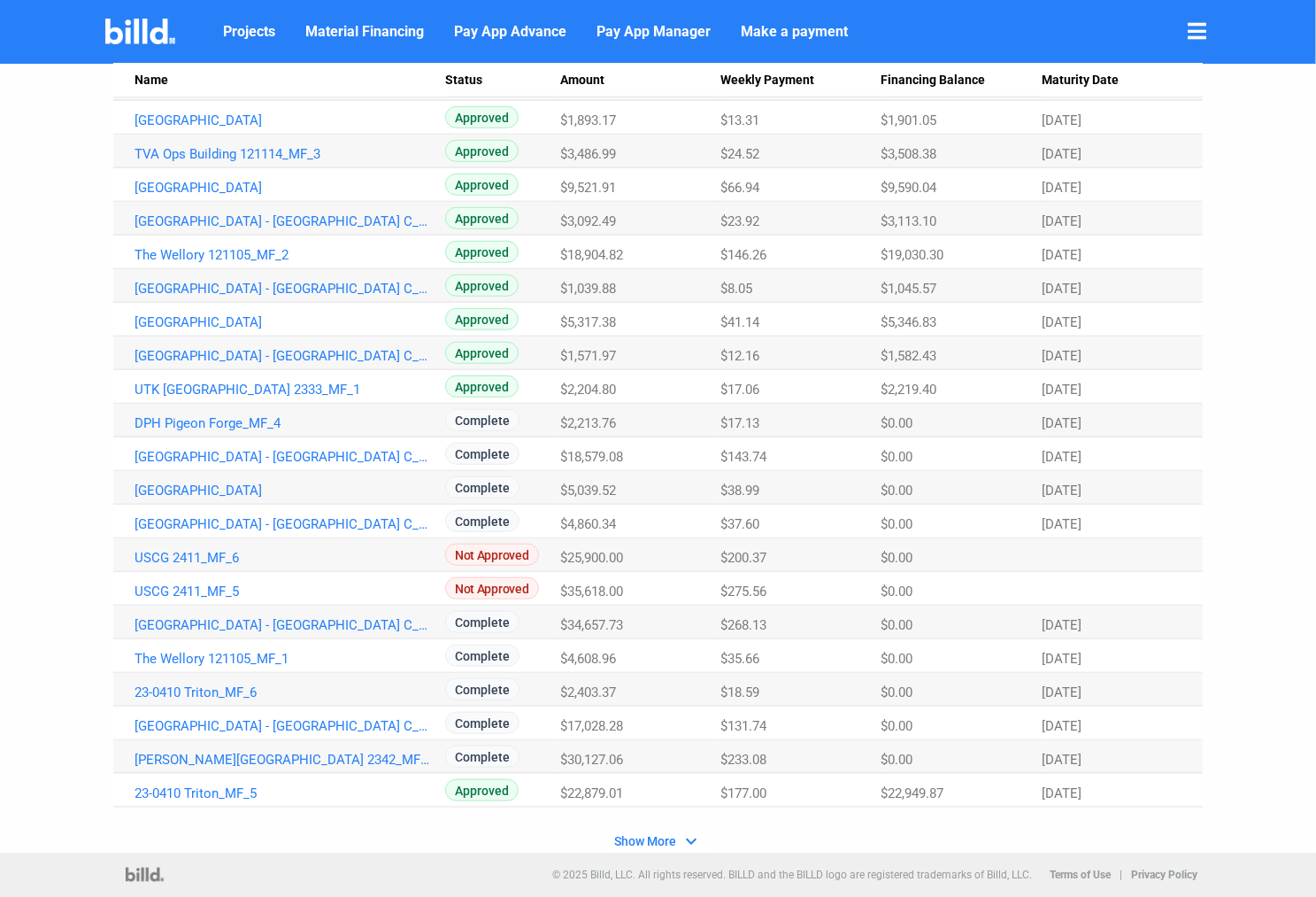 click on "Show More" 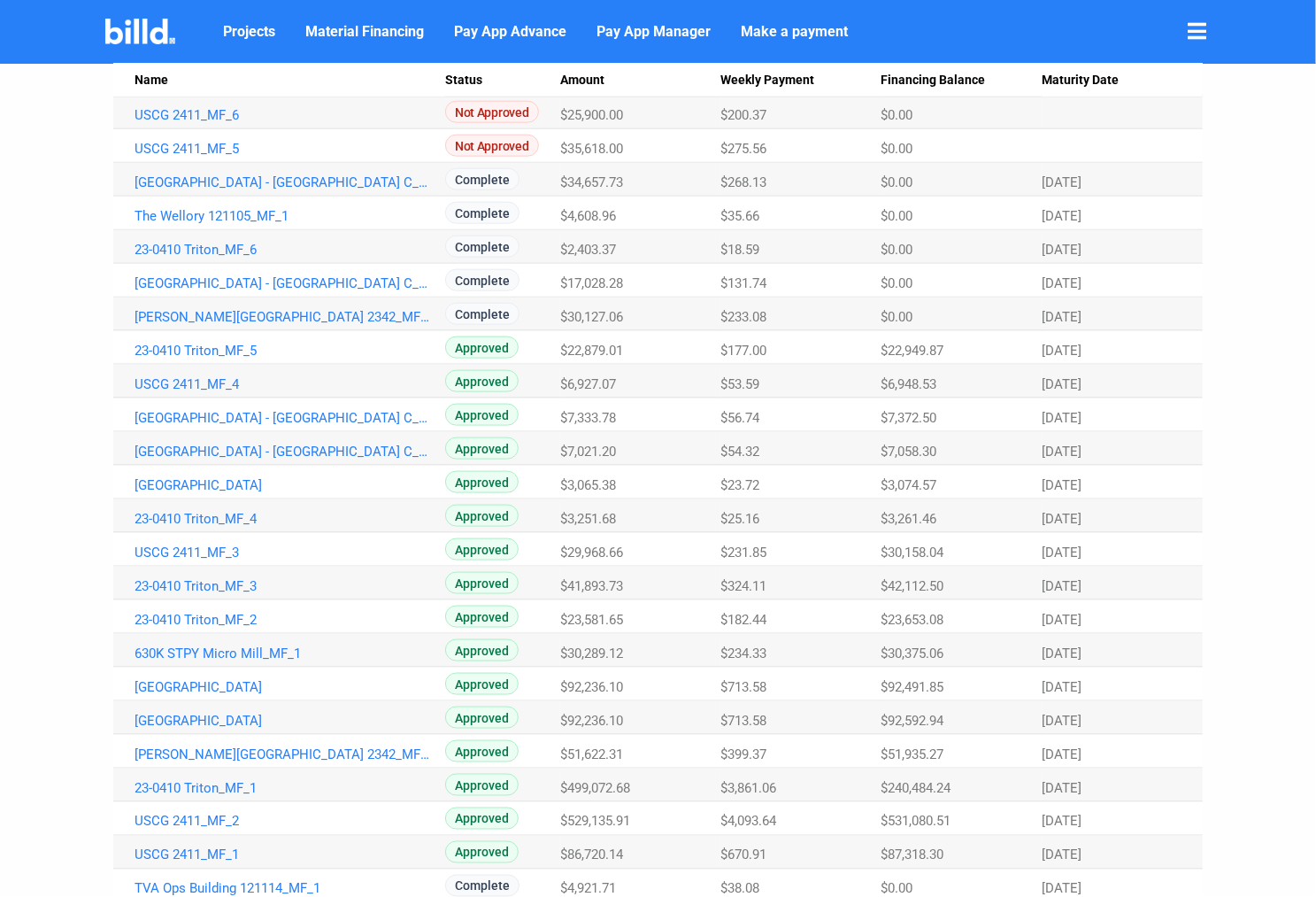 scroll, scrollTop: 1396, scrollLeft: 0, axis: vertical 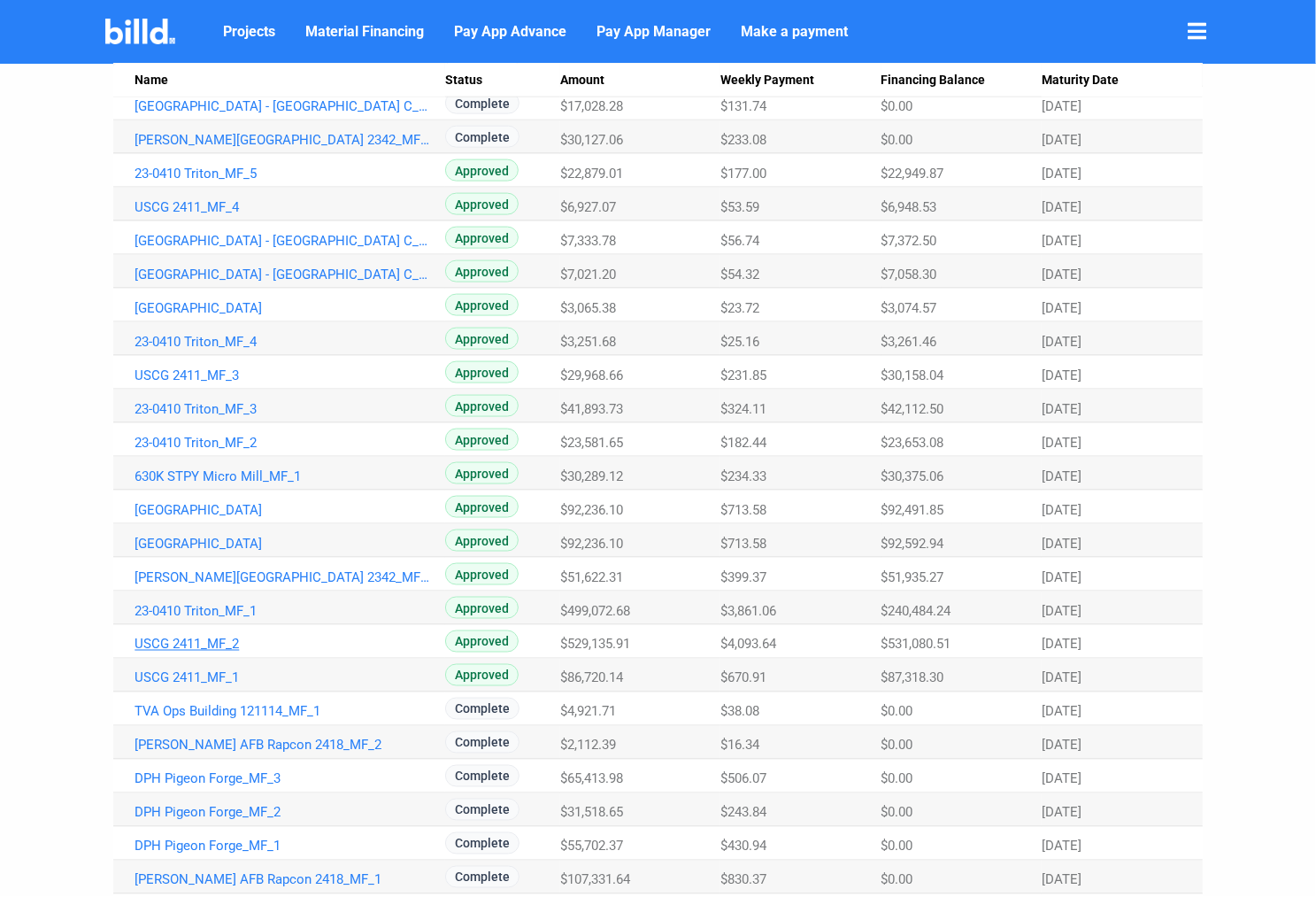 click on "USCG 2411_MF_2" at bounding box center (282, -1139) 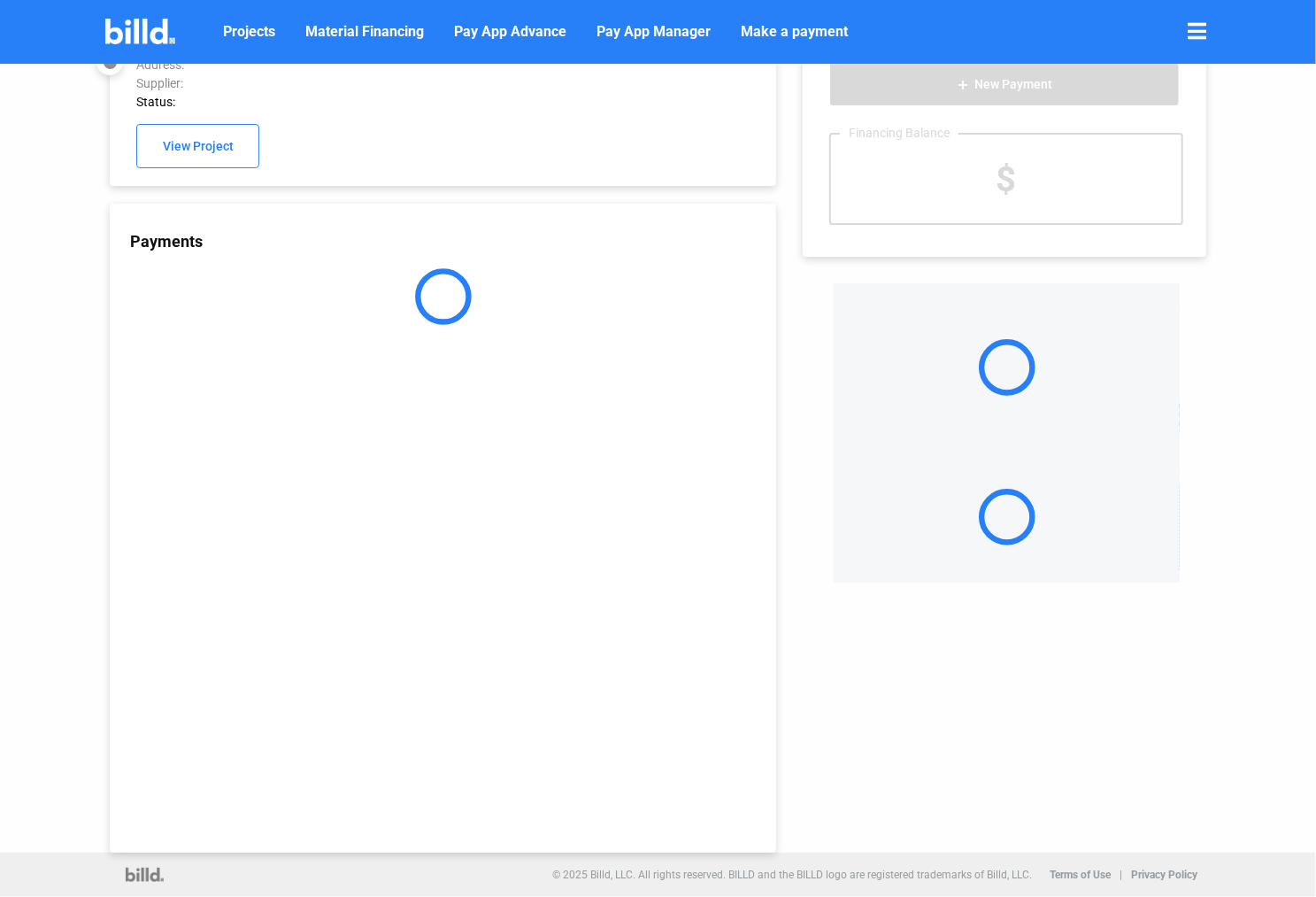 scroll, scrollTop: 48, scrollLeft: 0, axis: vertical 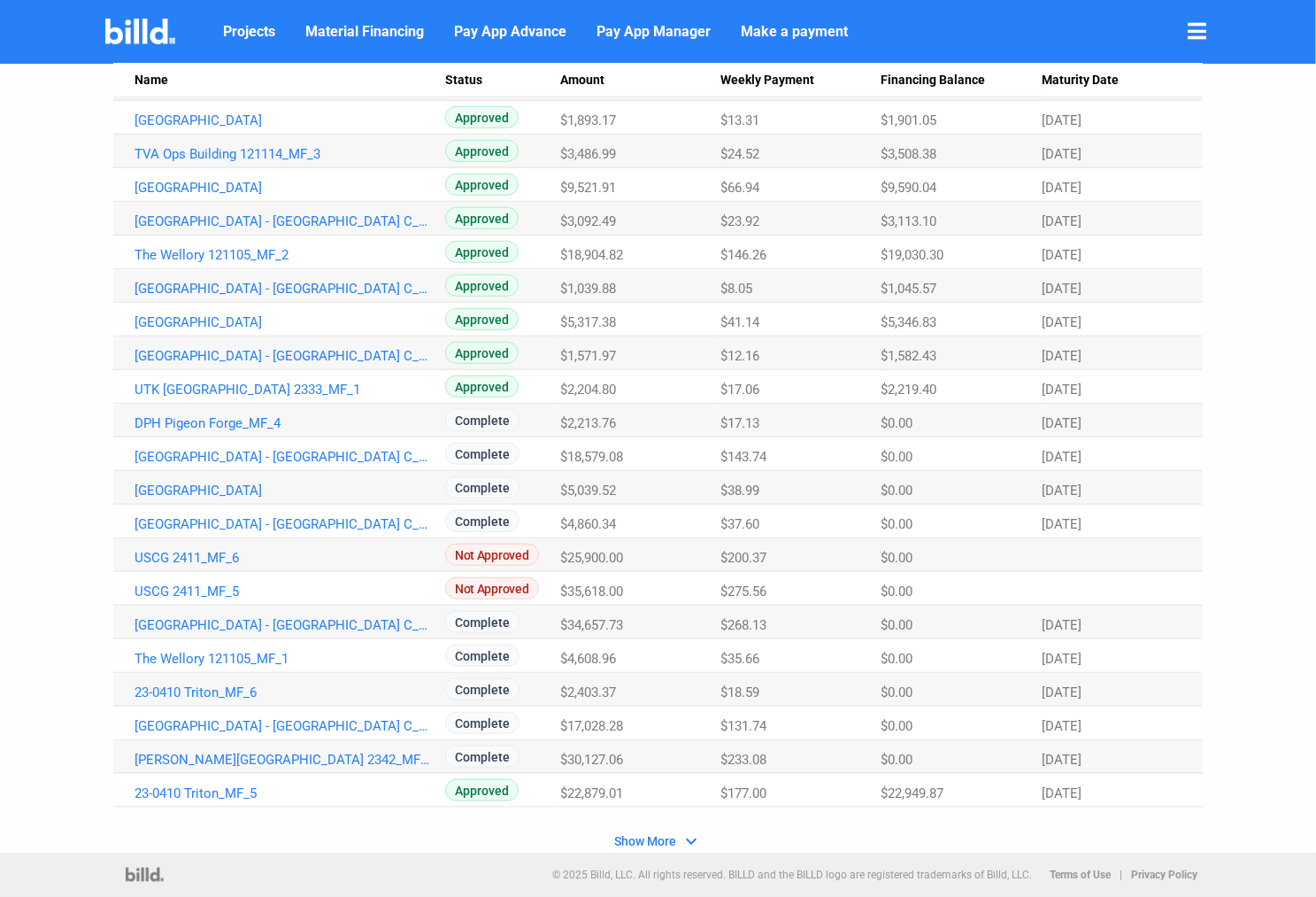 click on "Show More" 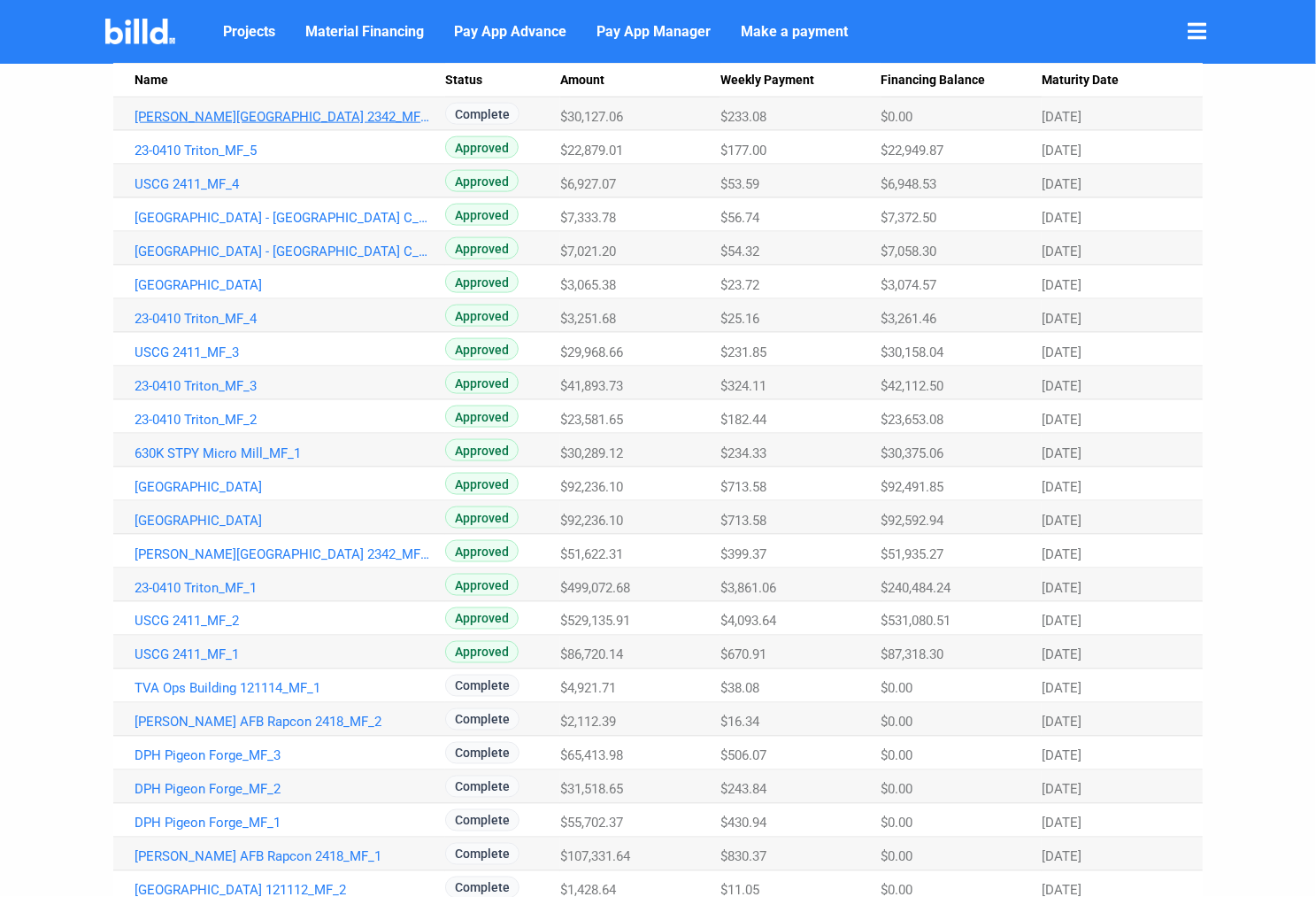 scroll, scrollTop: 1484, scrollLeft: 0, axis: vertical 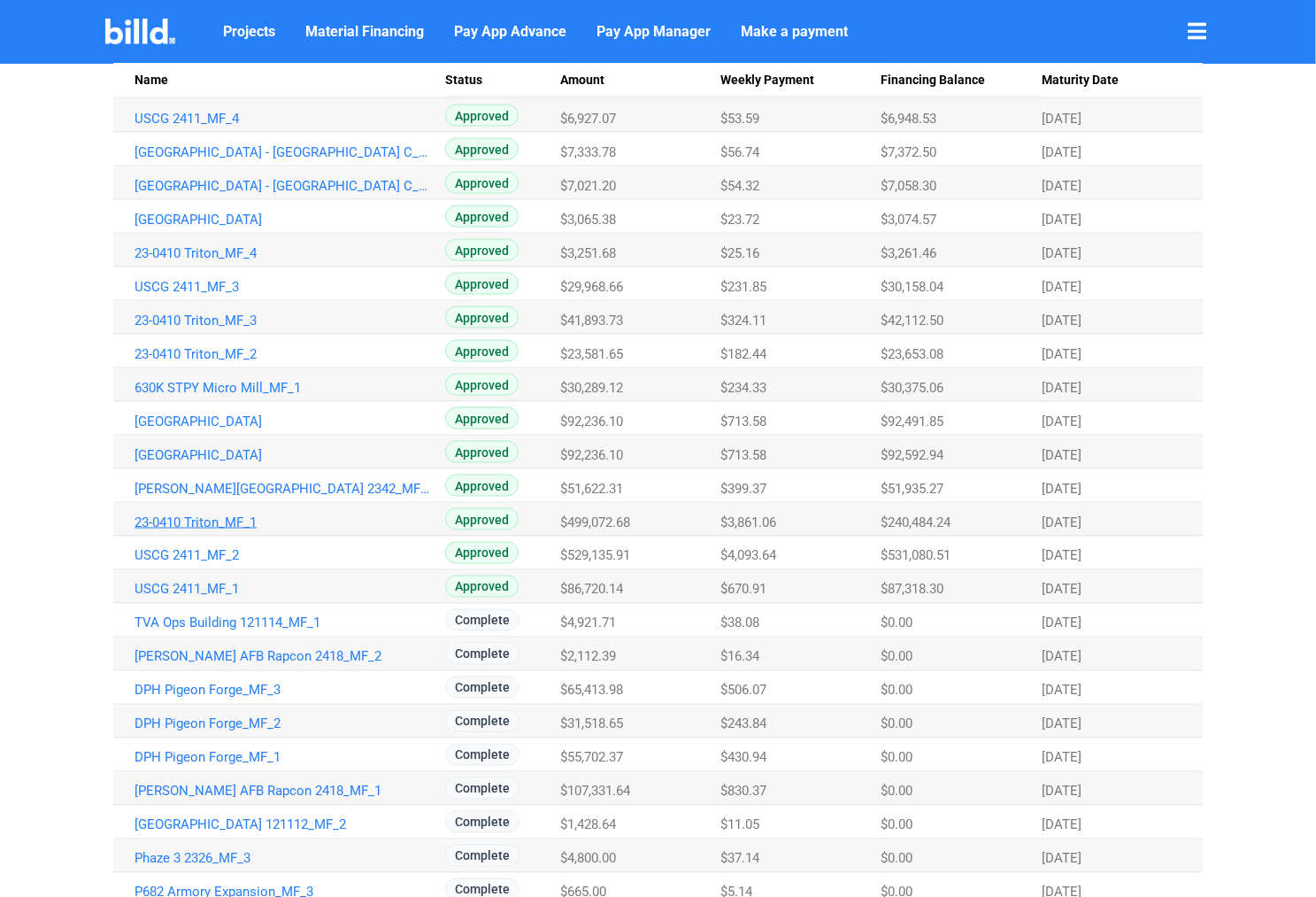 click on "23-0410 Triton_MF_1" at bounding box center [282, -1227] 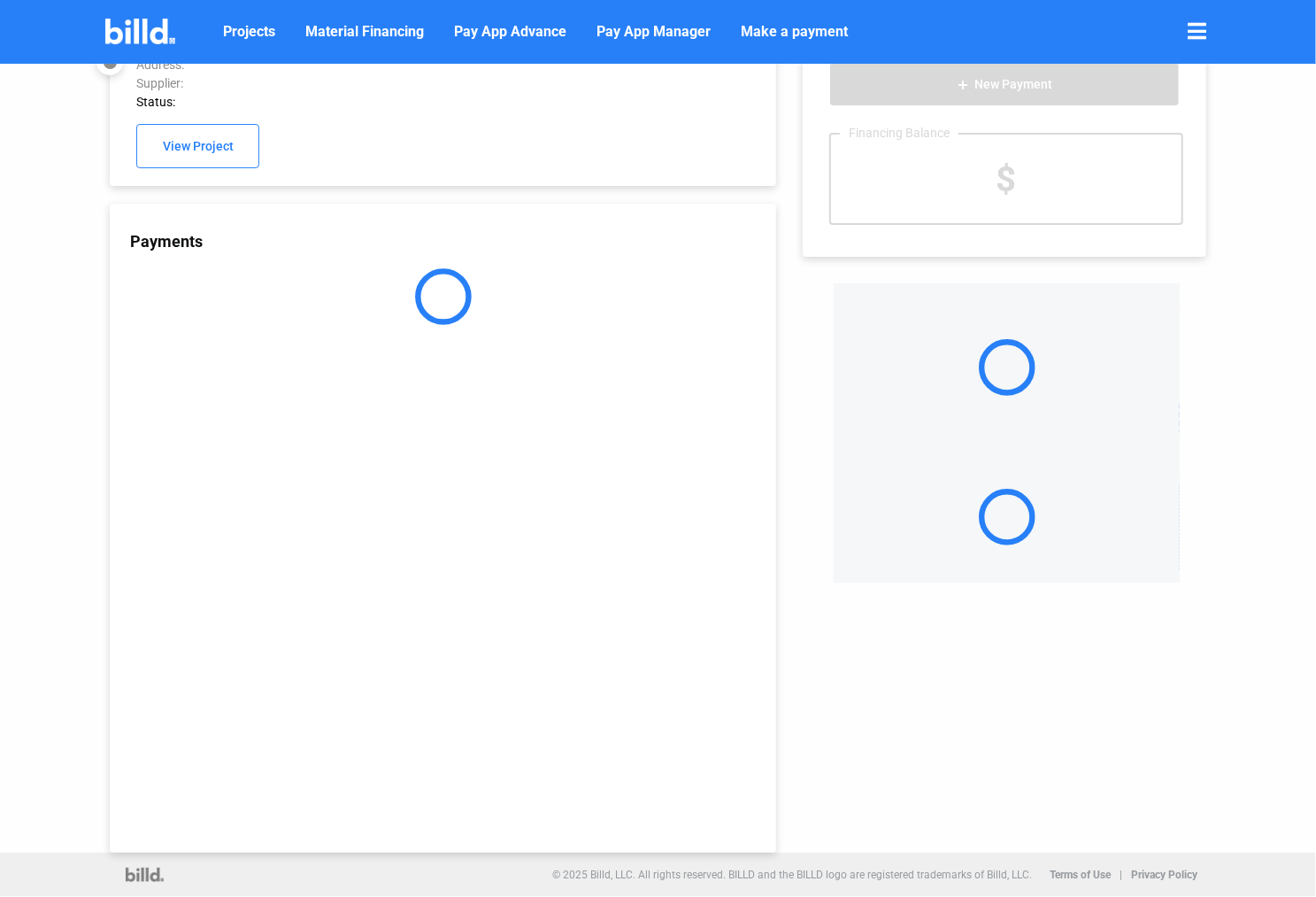 scroll, scrollTop: 48, scrollLeft: 0, axis: vertical 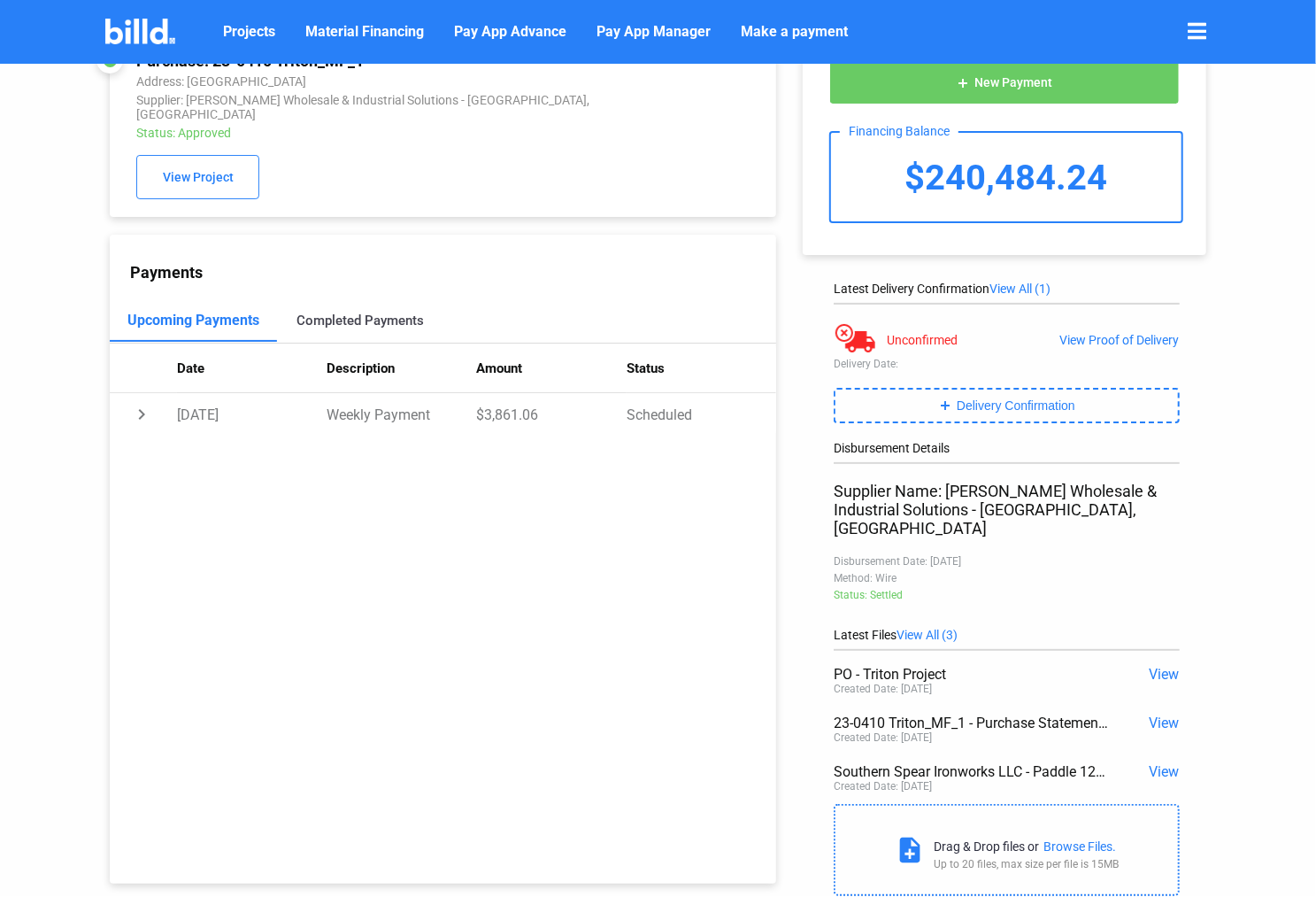 click on "Completed Payments" at bounding box center [360, 321] 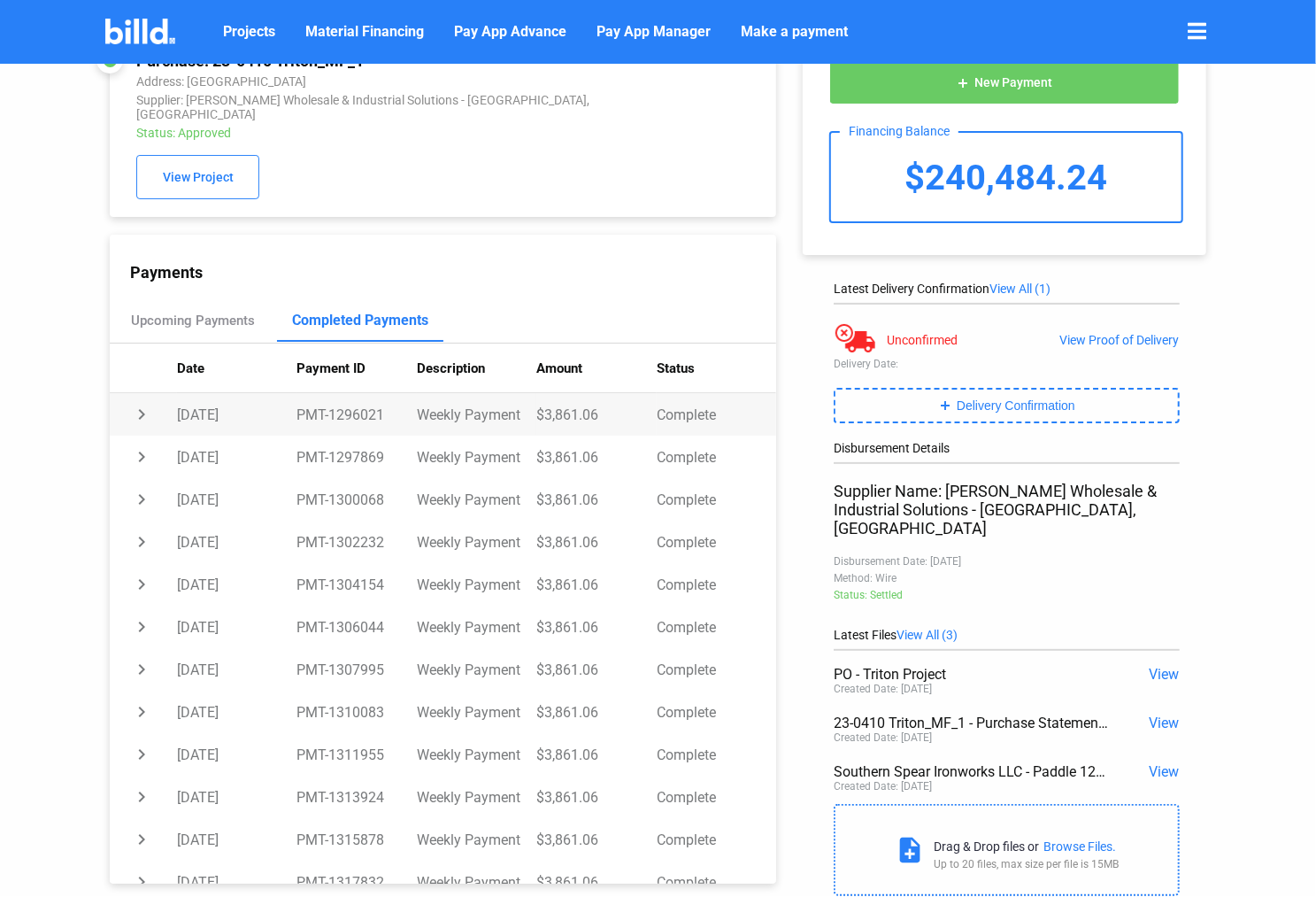click on "chevron_right" at bounding box center (142, 414) 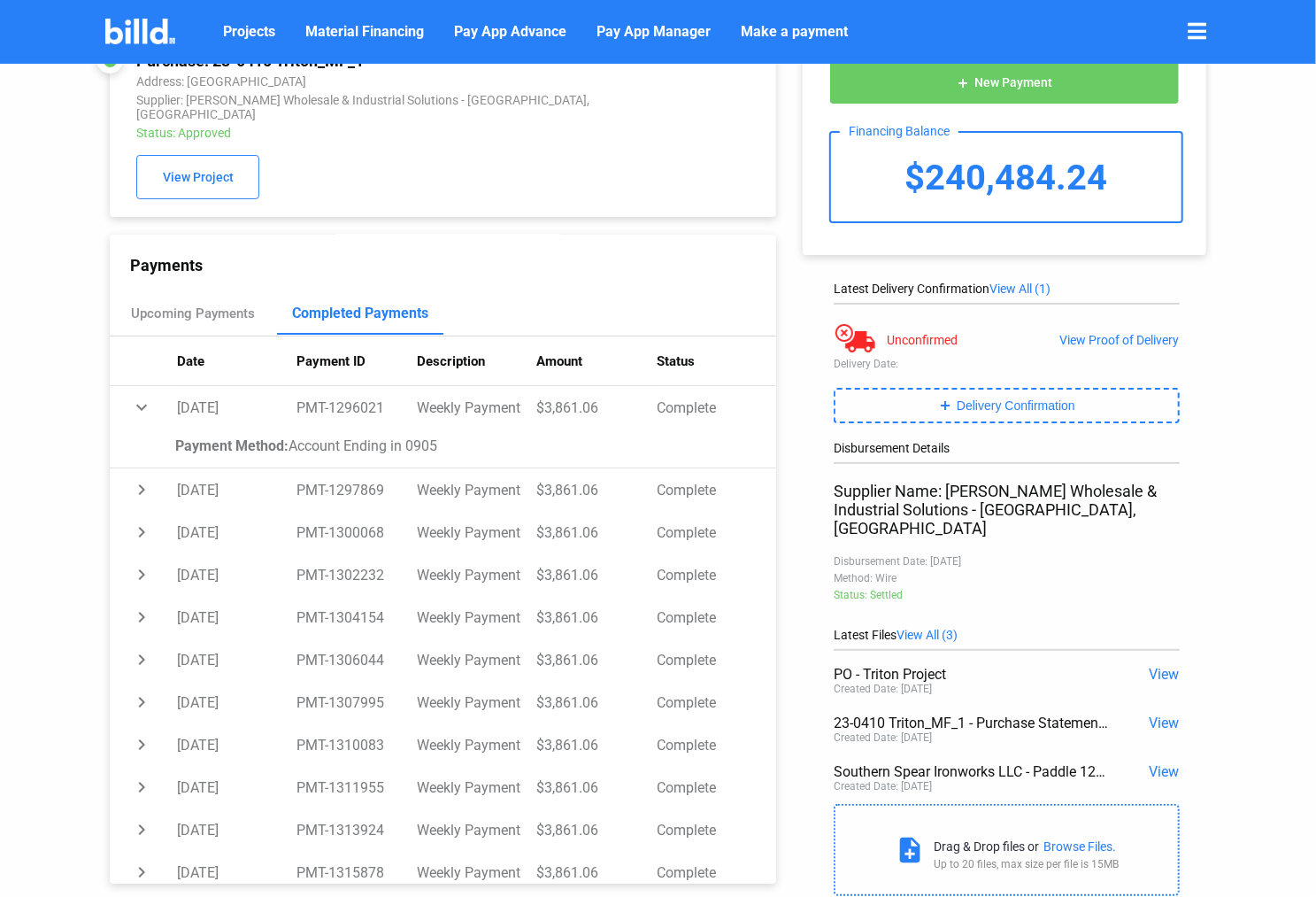 scroll, scrollTop: 0, scrollLeft: 0, axis: both 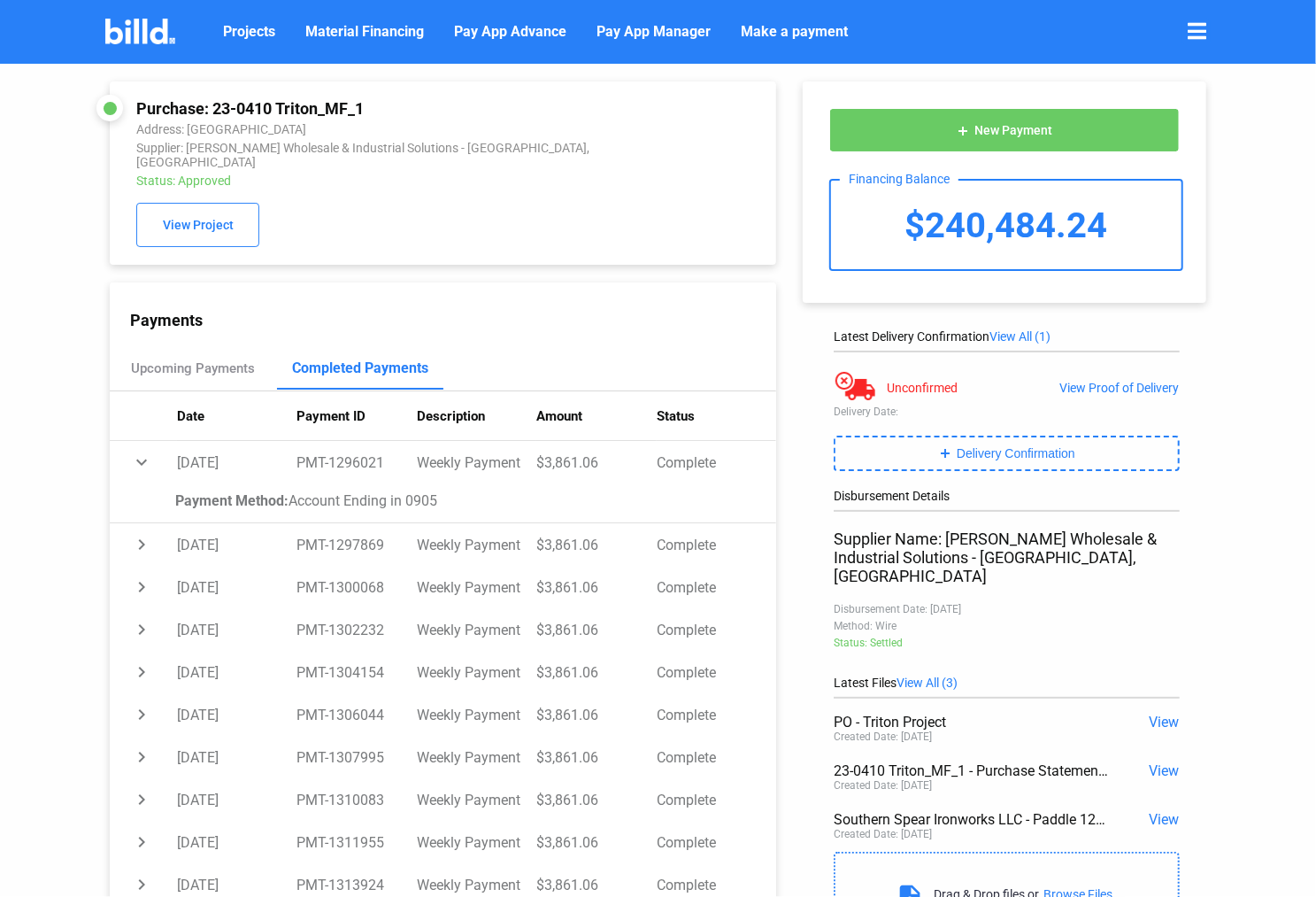 click at bounding box center [1197, 31] 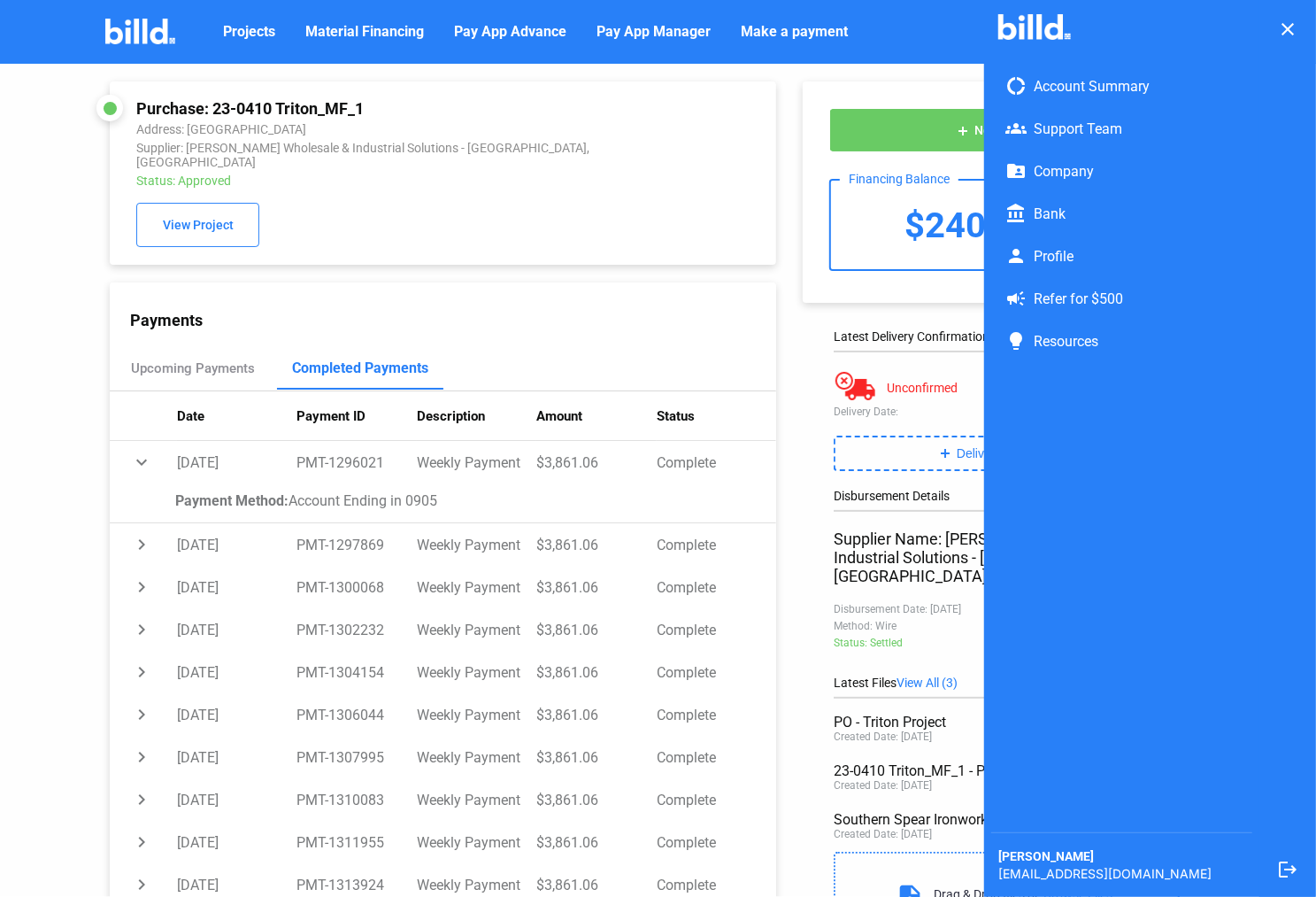 click on "folder_shared  Company" 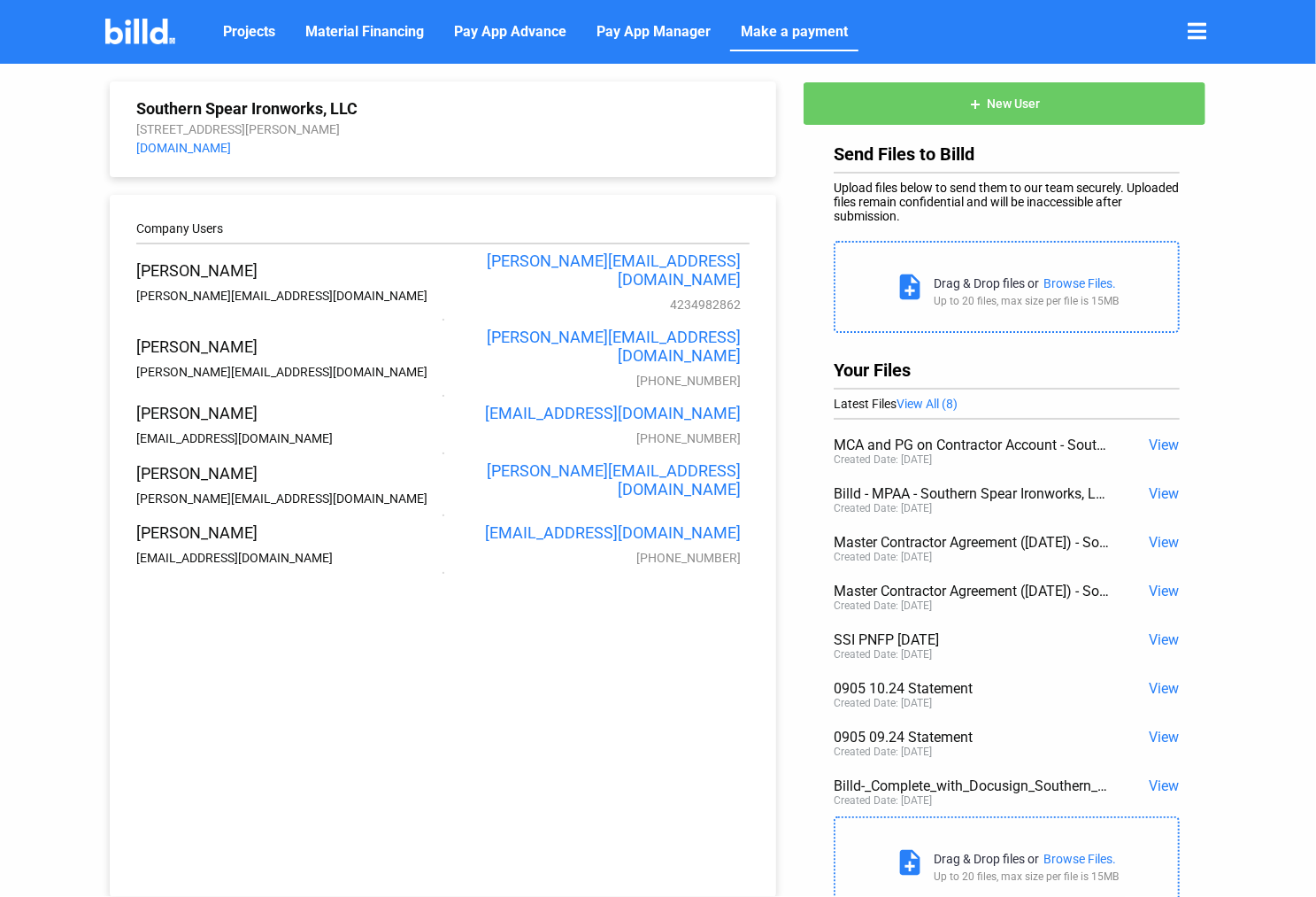 click on "Make a payment" at bounding box center (794, 32) 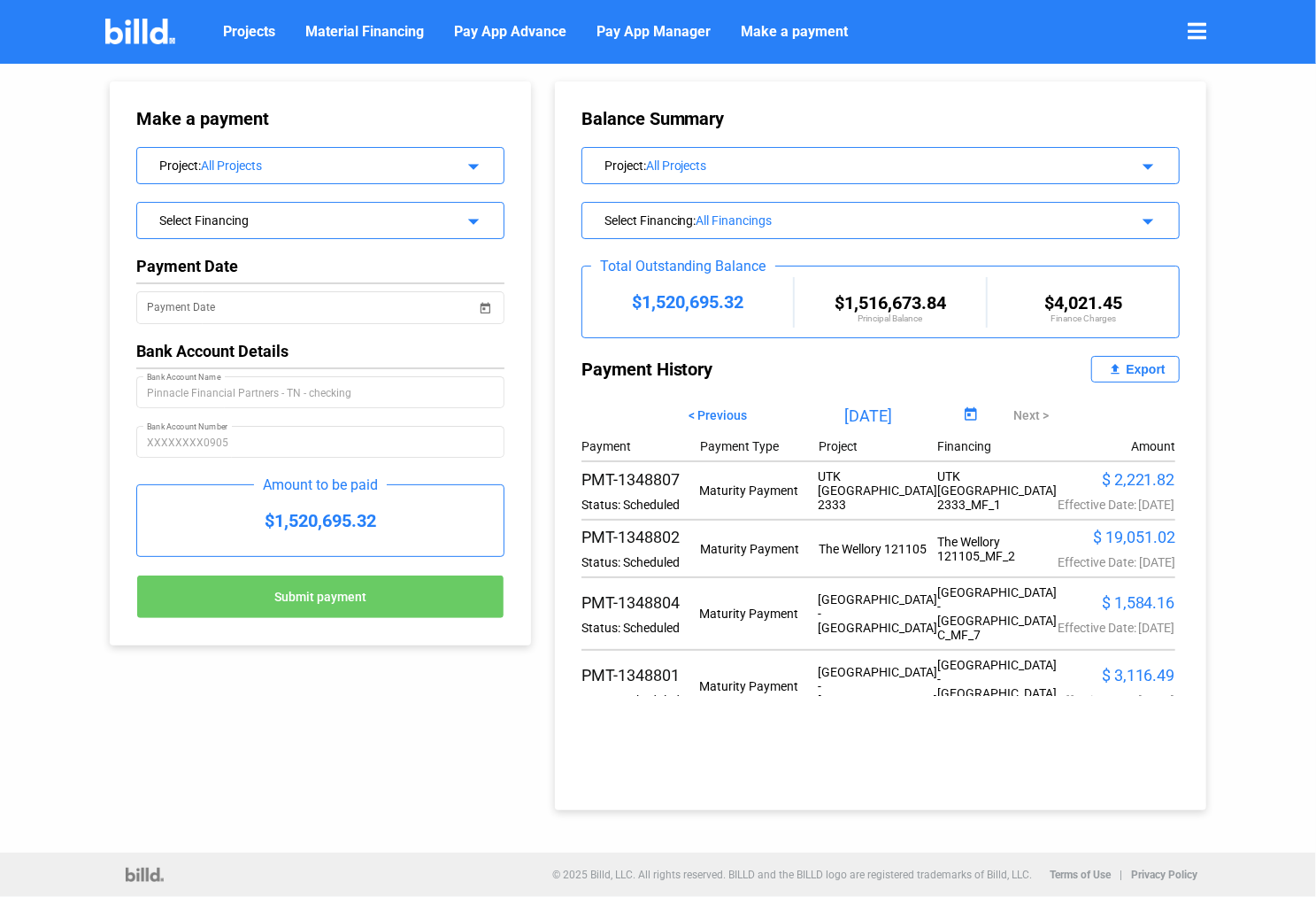 click on "Export" 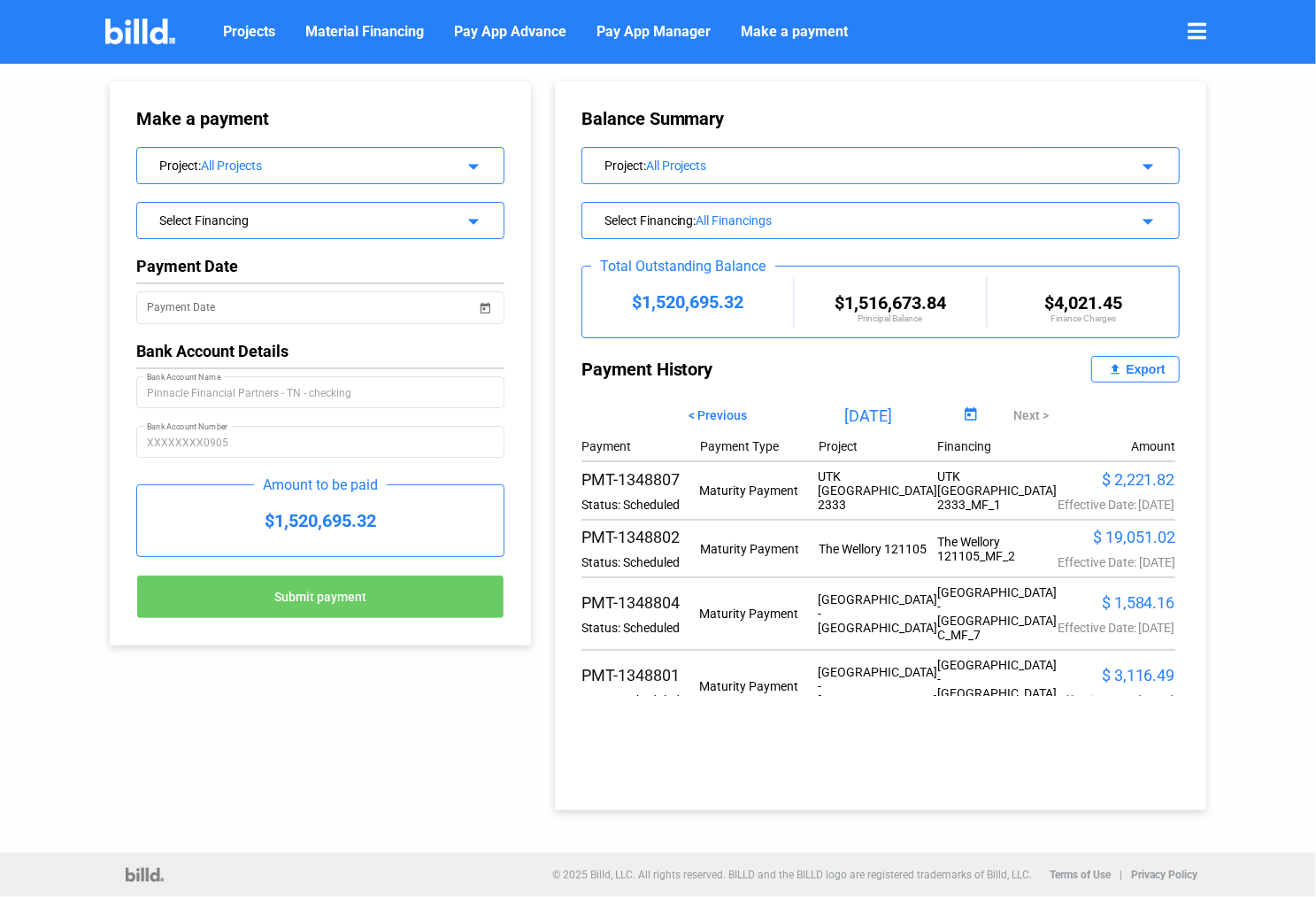 drag, startPoint x: 1250, startPoint y: 504, endPoint x: 1202, endPoint y: 514, distance: 49.030603 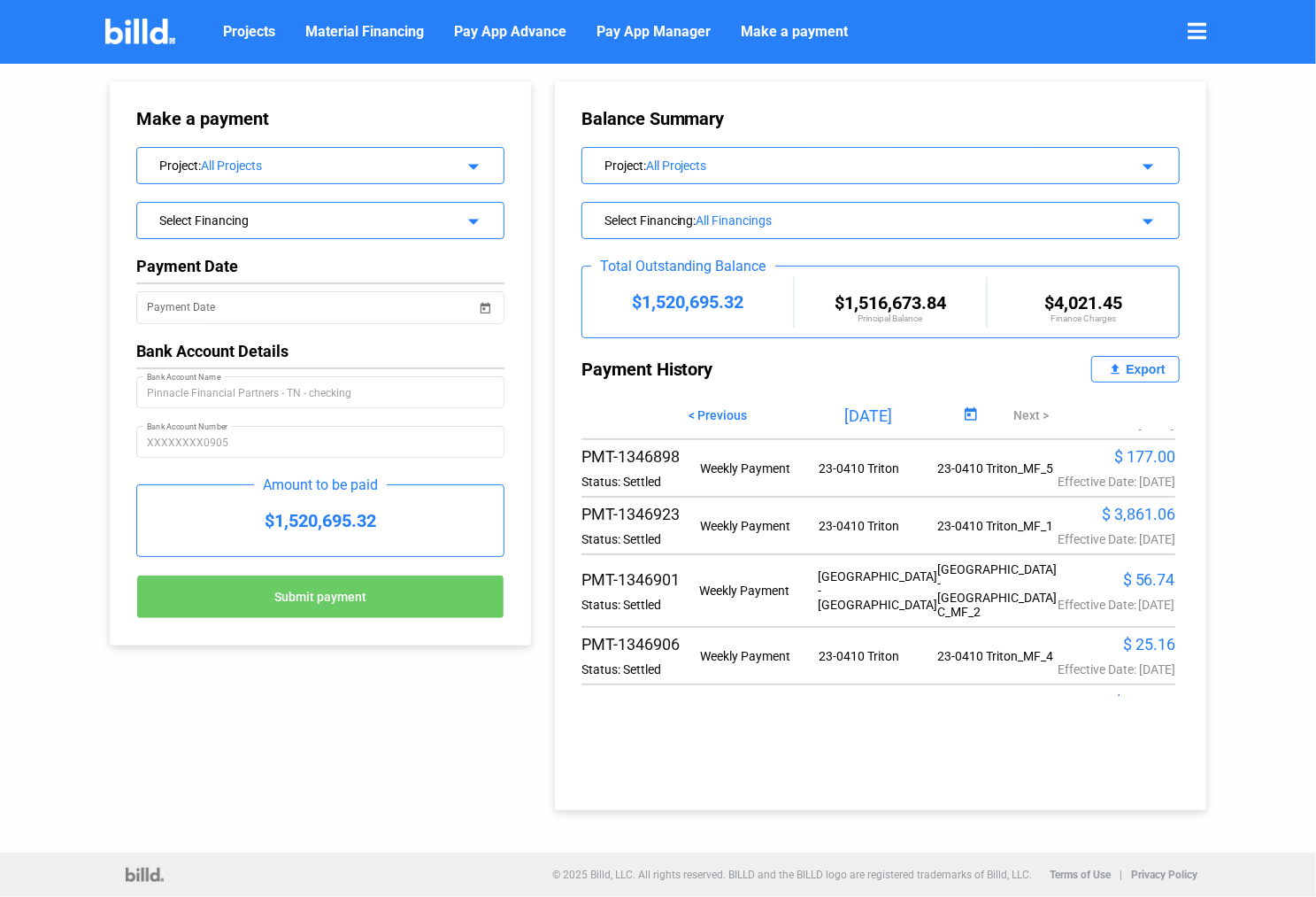 scroll, scrollTop: 3160, scrollLeft: 0, axis: vertical 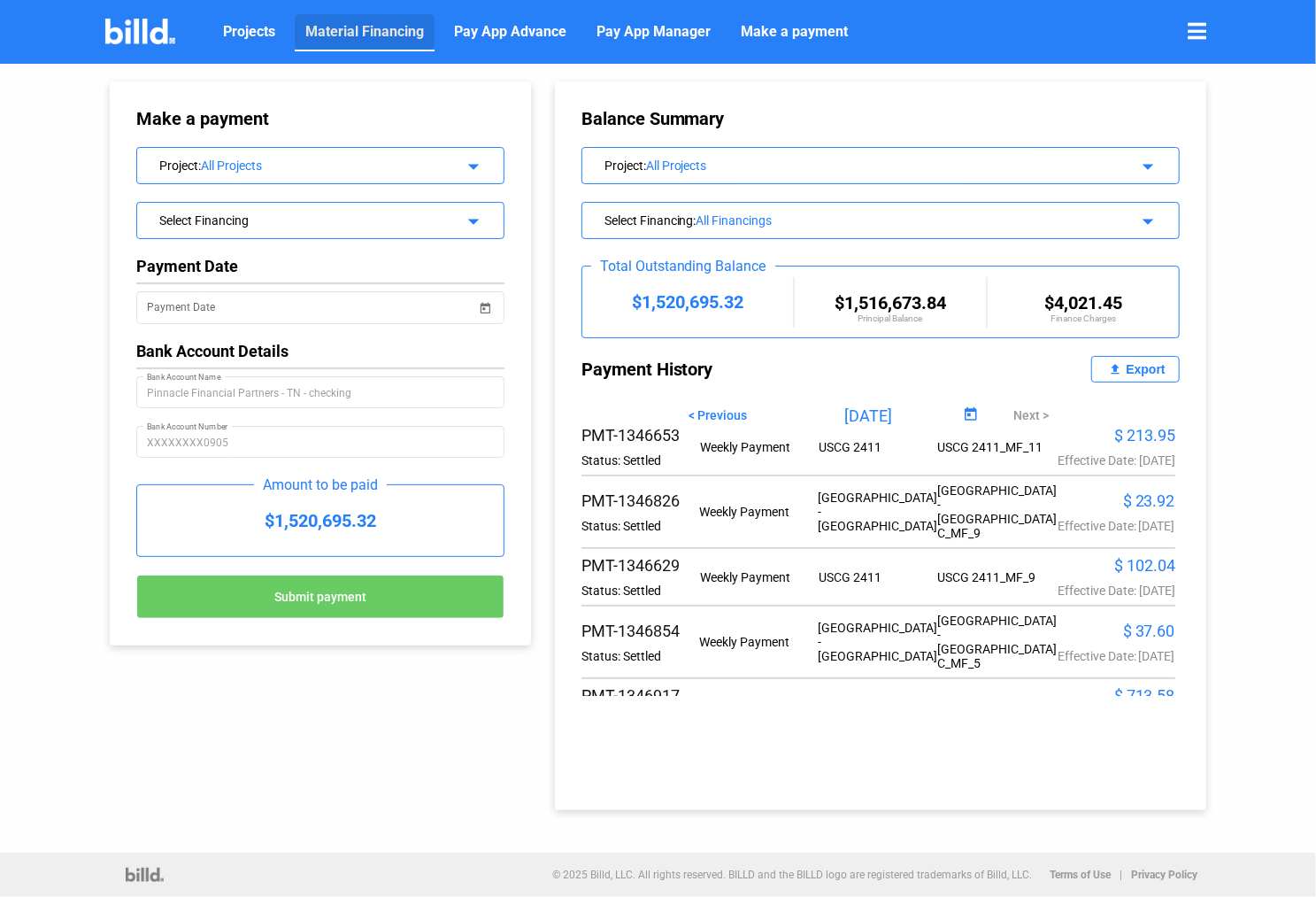 click on "Material Financing" at bounding box center [365, 32] 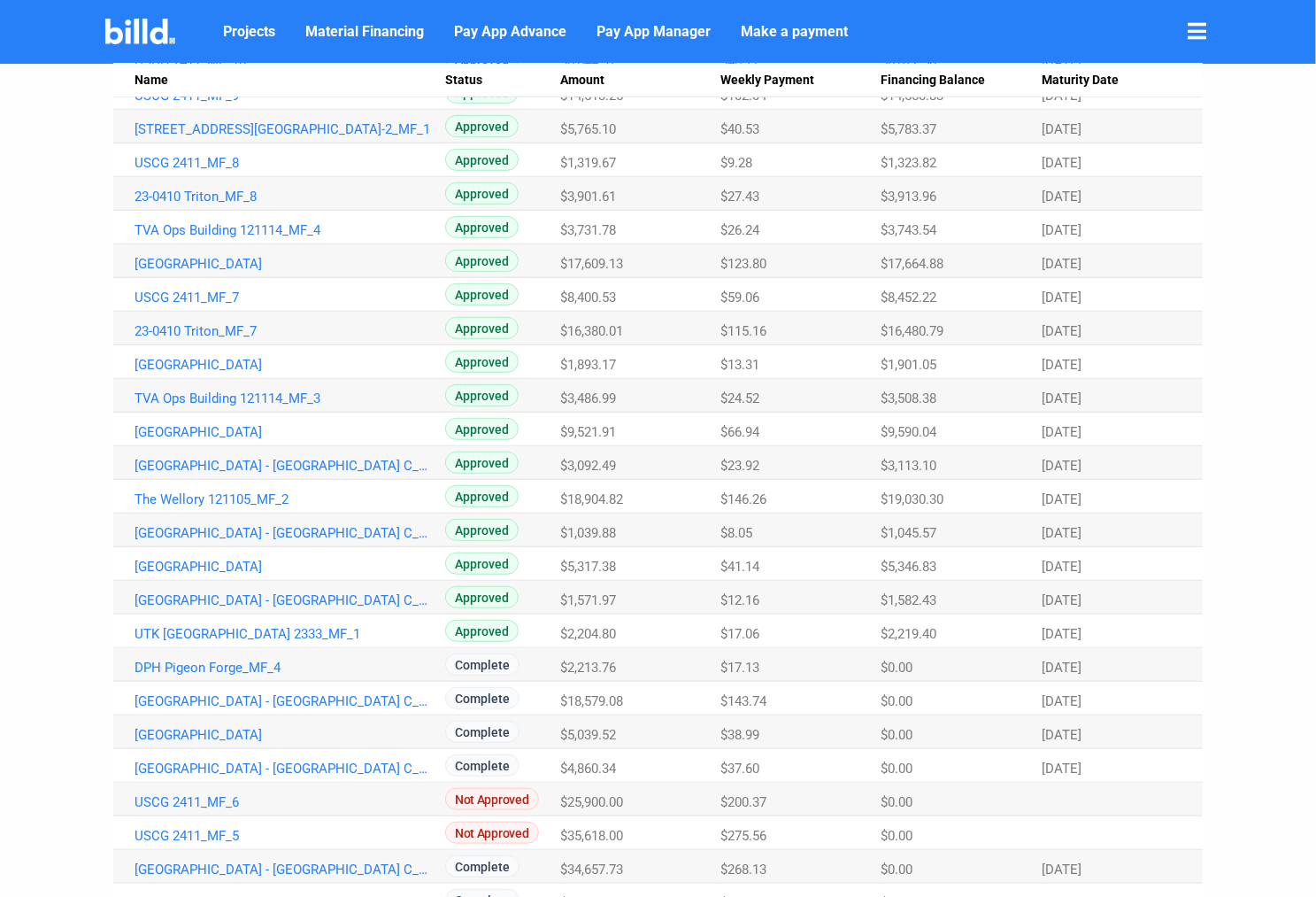 scroll, scrollTop: 776, scrollLeft: 0, axis: vertical 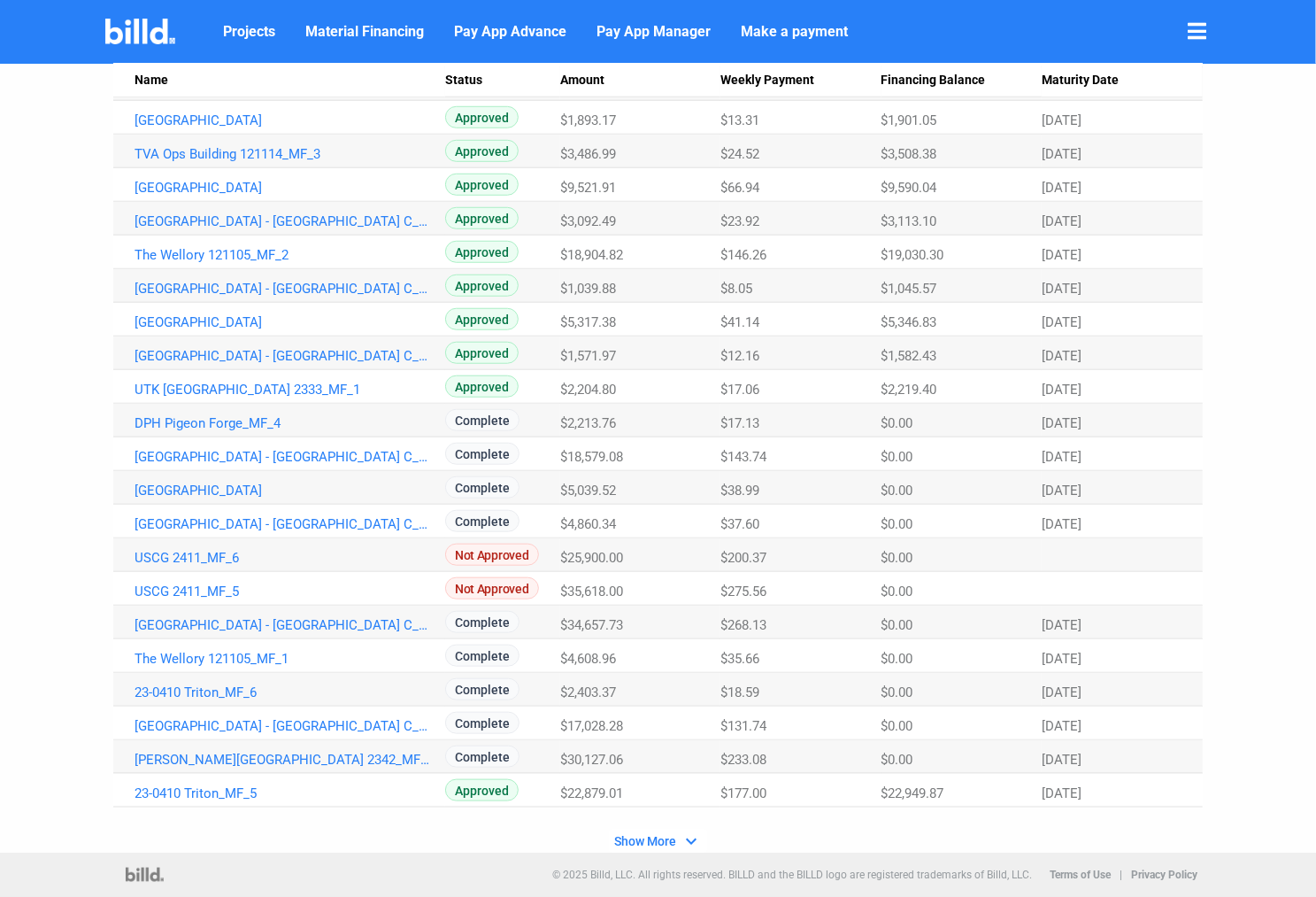 click on "Show More" 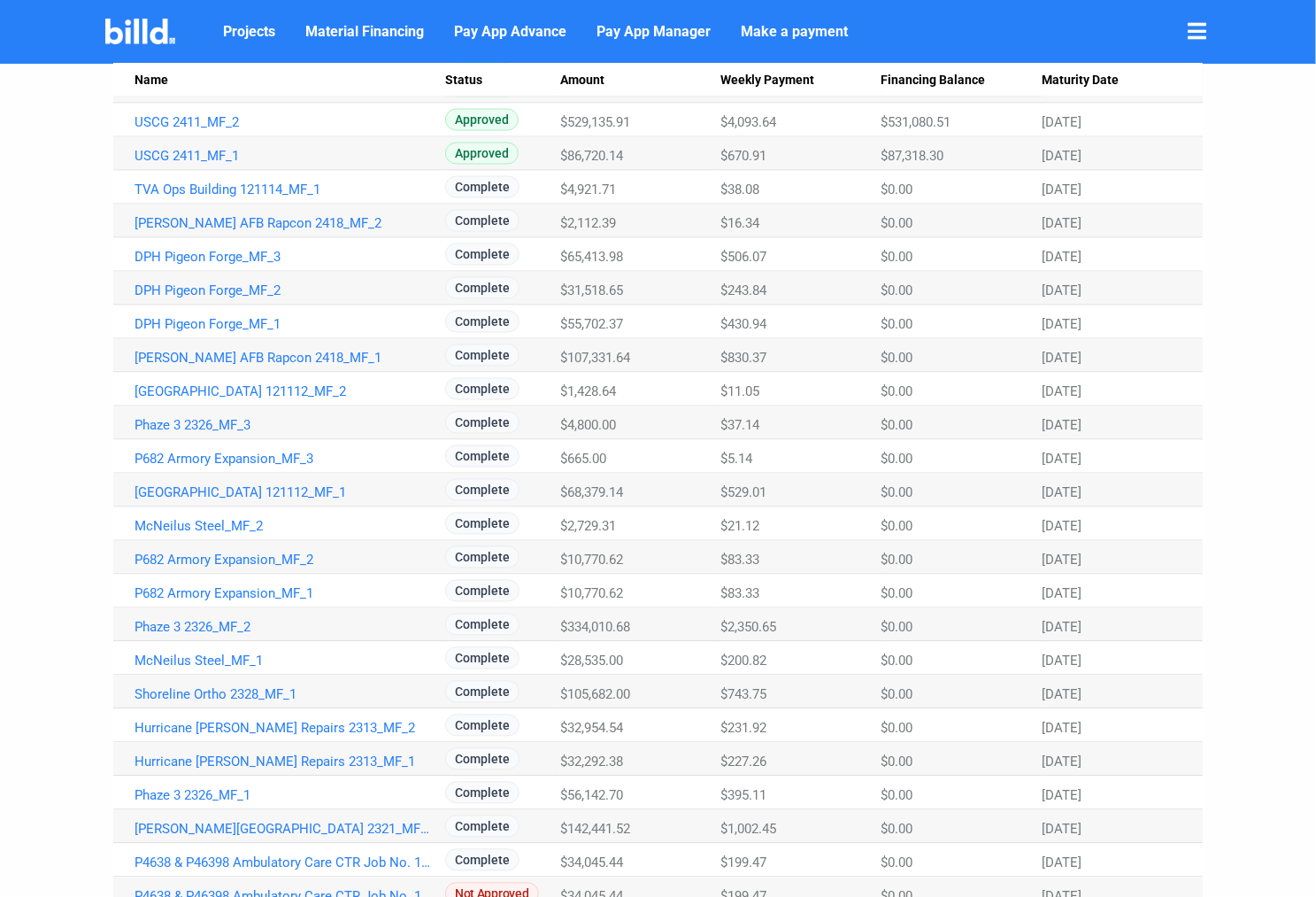 scroll, scrollTop: 2104, scrollLeft: 0, axis: vertical 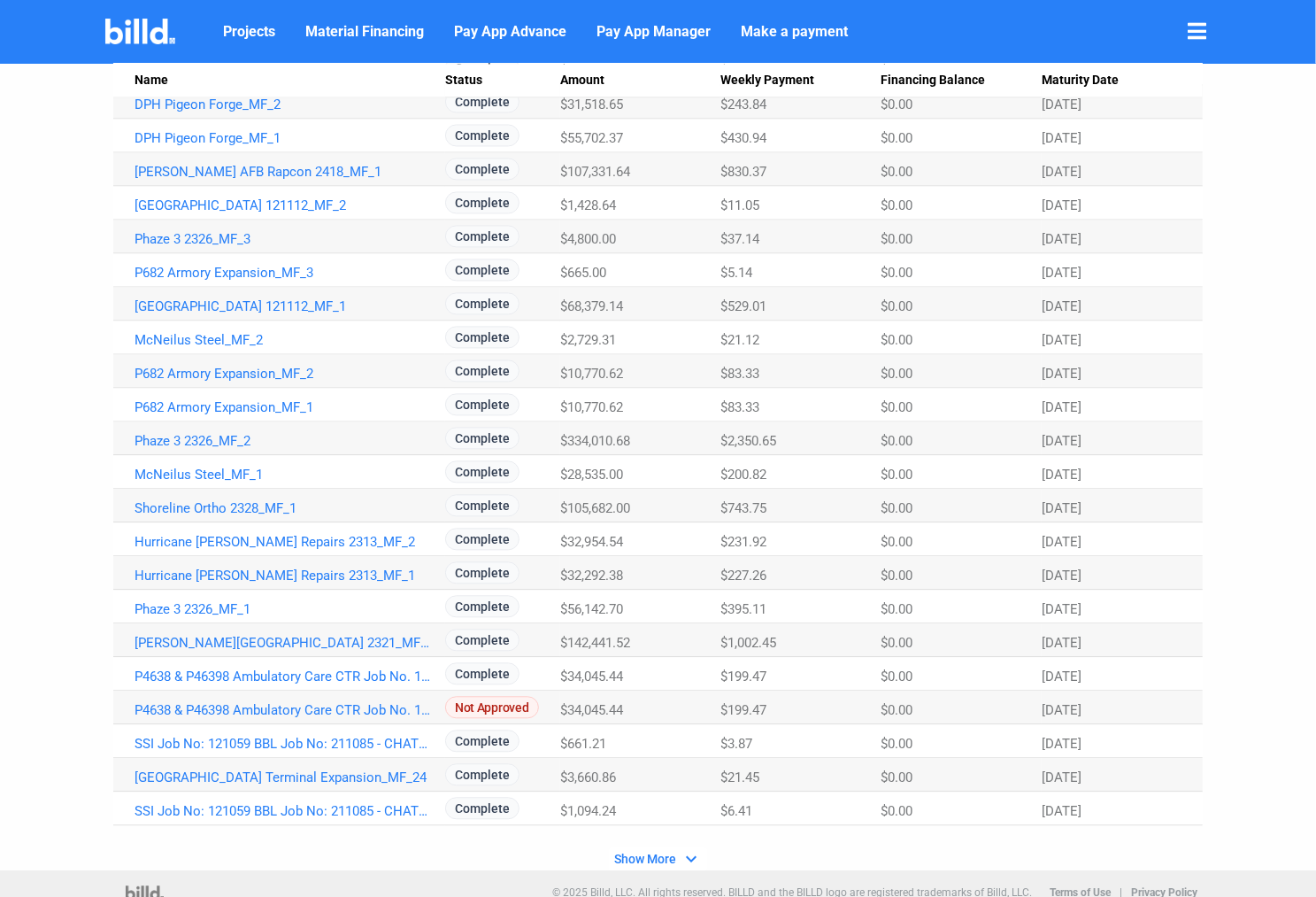 click on "Show More" 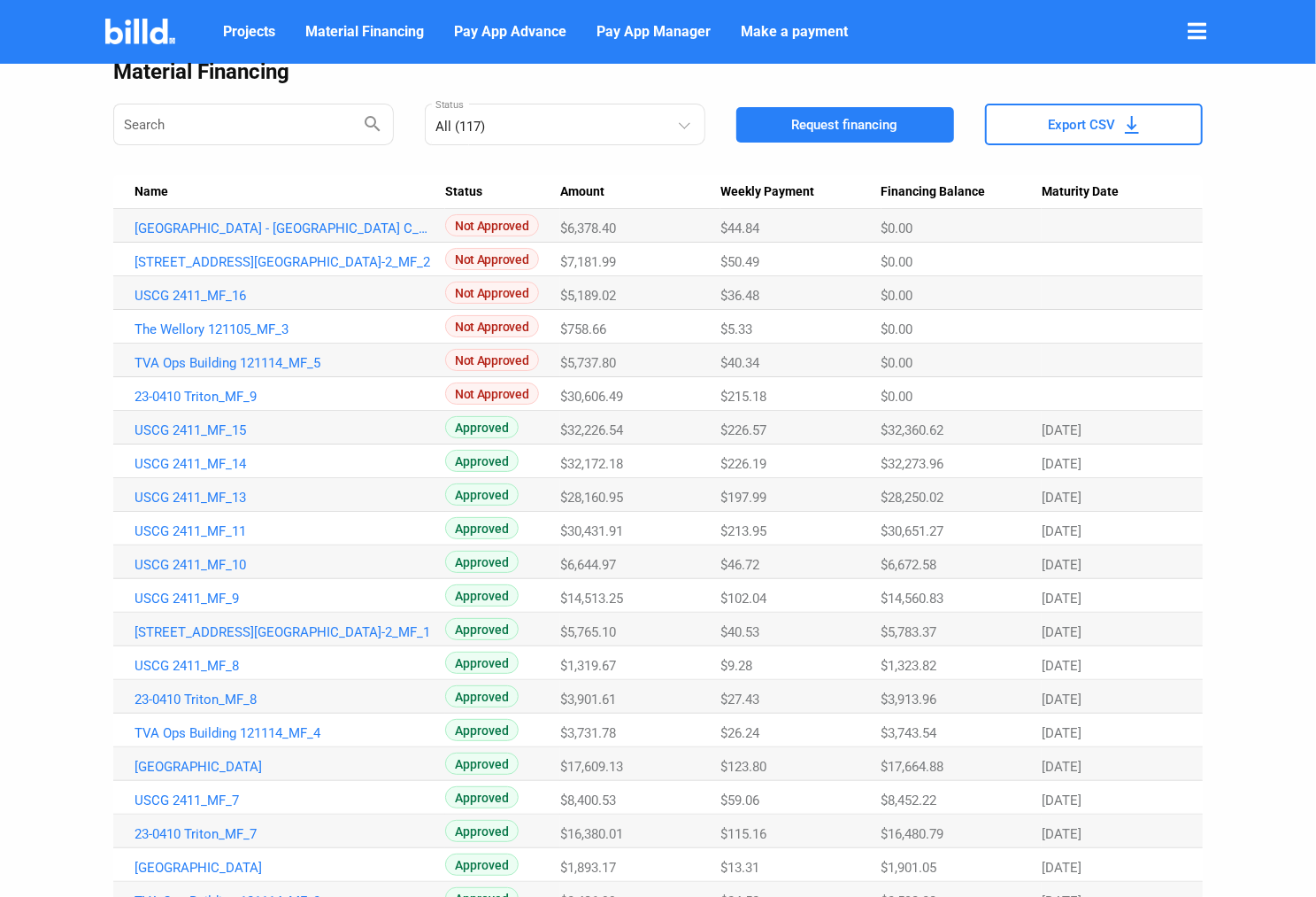 scroll, scrollTop: 0, scrollLeft: 0, axis: both 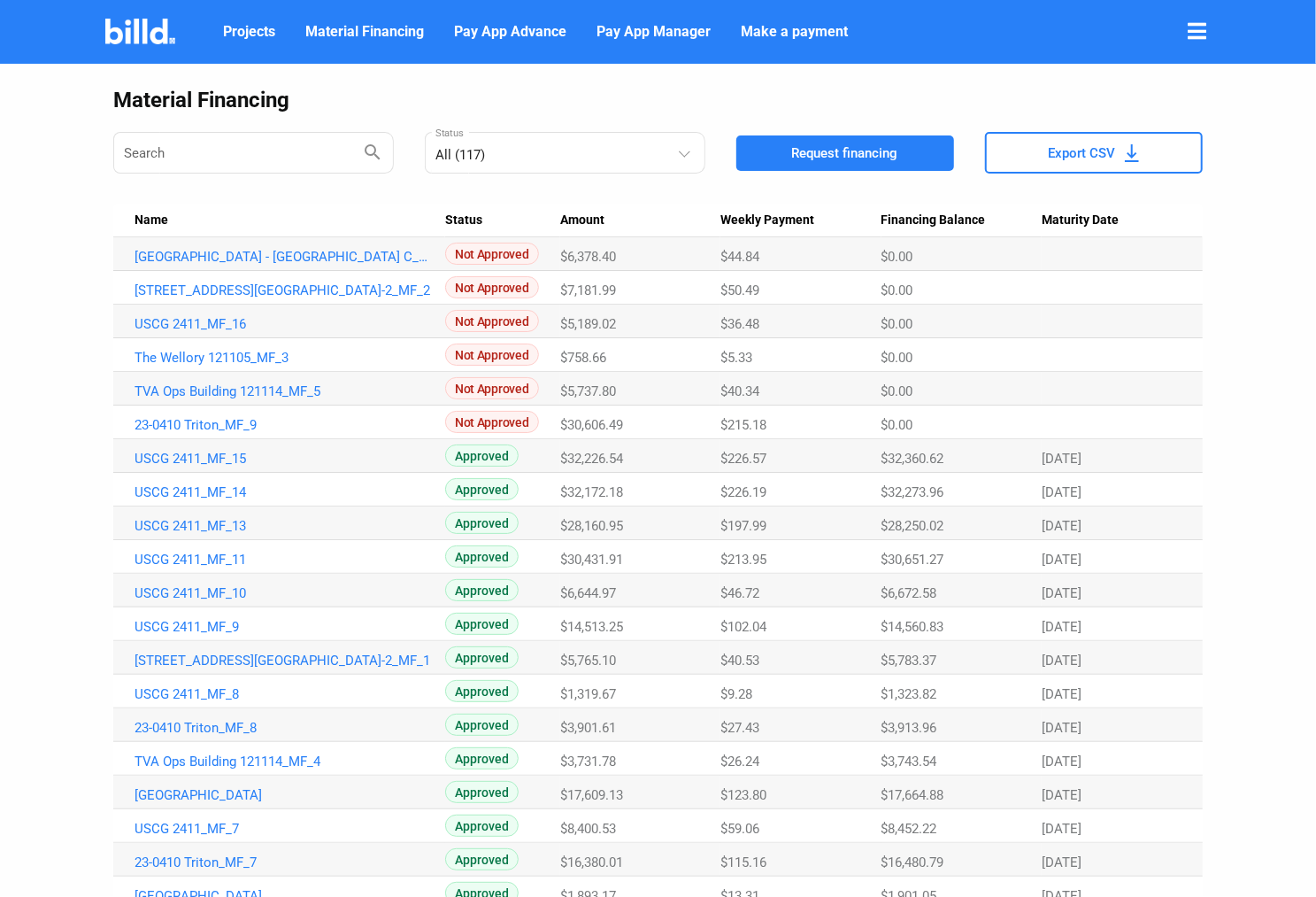 click on "Material Financing  Search  search   All (117)  Status Request financing Export CSV Name  Status  Amount  Weekly Payment  Financing Balance  Maturity Date  Riverside Villages - Parcel C_MF_10  Not Approved  $6,378.40 $44.84 $0.00 [STREET_ADDRESS] AHU-2_MF_2  Not Approved  $7,181.99 $50.49 $0.00 USCG 2411_MF_16  Not Approved  $5,189.02 $36.48 $0.00 The Wellory 121105_MF_3  Not Approved  $758.66 $5.33 $0.00 TVA Ops Building 121114_MF_5  Not Approved  $5,737.80 $40.34 $0.00 23-0410 Triton_MF_9  Not Approved  $30,606.49 $215.18 $0.00 USCG 2411_MF_15  Approved  $32,226.54 $226.57 $32,360.62 [DATE] USCG 2411_MF_14  Approved  $32,172.18 $226.19 $32,273.96 [DATE] USCG 2411_MF_13  Approved  $28,160.95 $197.99 $28,250.02 [DATE] USCG 2411_MF_11  Approved  $30,431.91 $213.95 $30,651.27 [DATE] USCG 2411_MF_10  Approved  $6,644.97 $46.72 $6,672.58 [DATE] USCG 2411_MF_9  Approved  $14,513.25 $102.04 $14,560.83 [DATE] [GEOGRAPHIC_DATA]-2_MF_1  Approved  $5,765.10 $40.53 $5,783.37 [DATE] USCG 2411_MF_8  Approved" 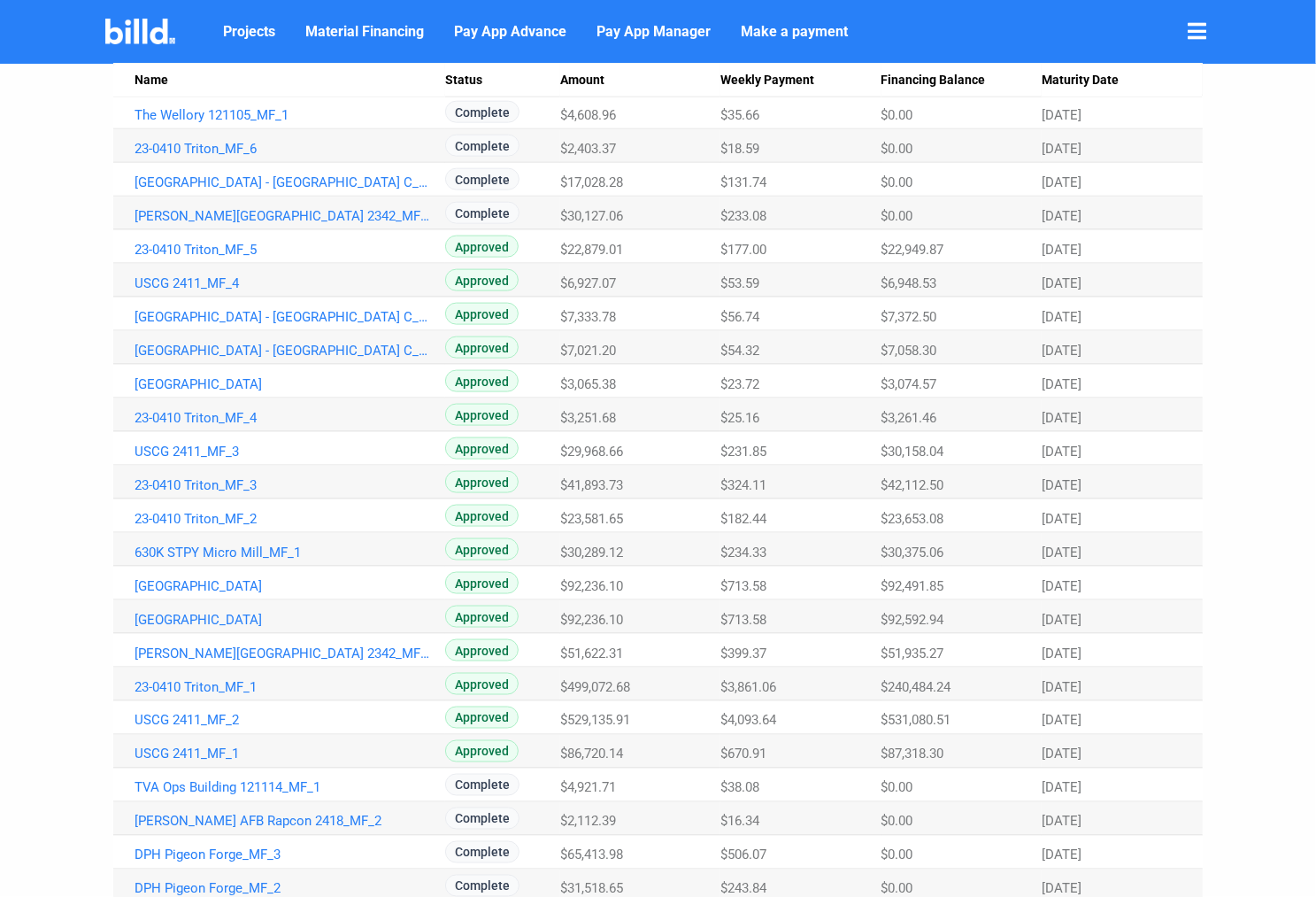 scroll, scrollTop: 1417, scrollLeft: 0, axis: vertical 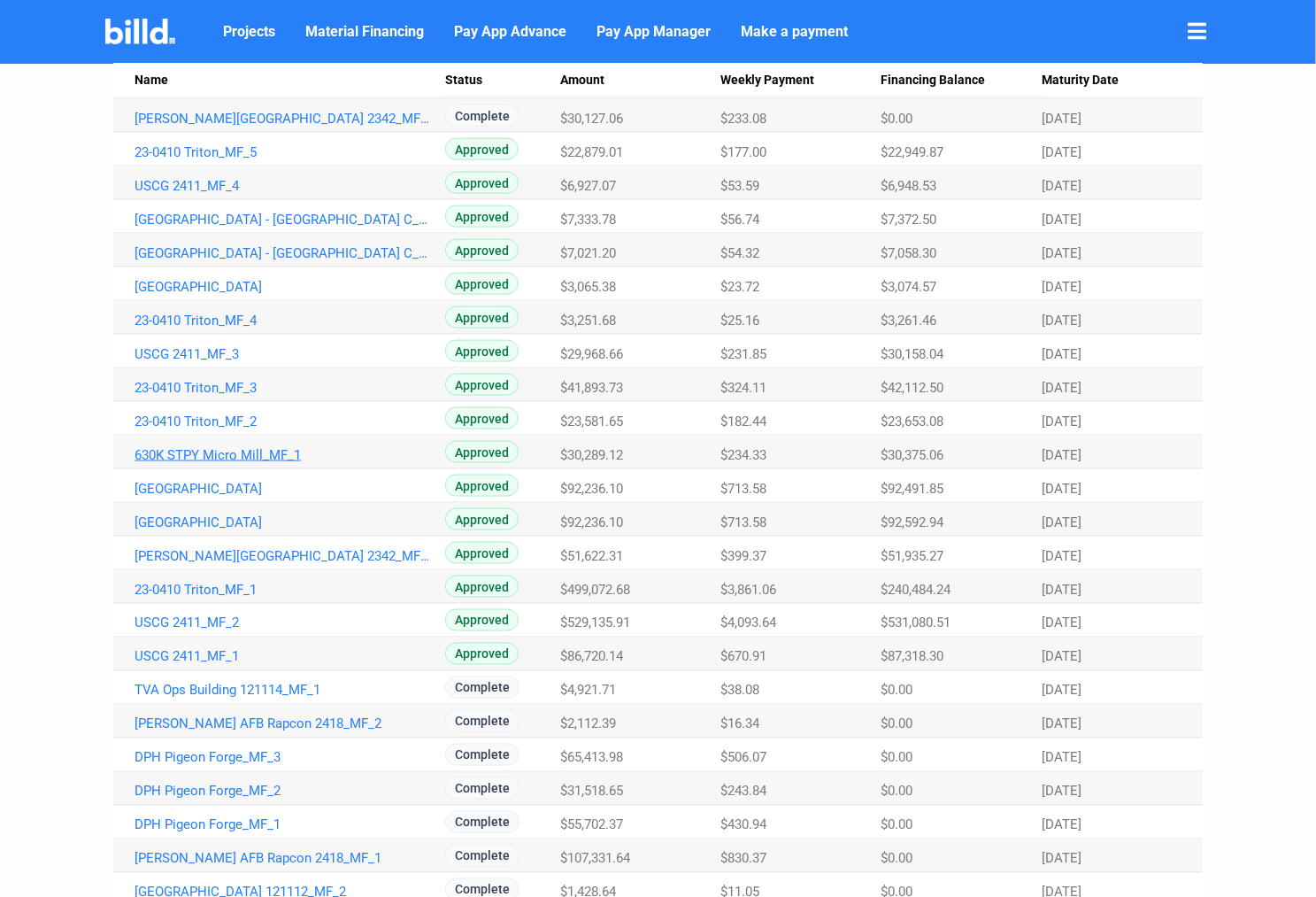 click on "630K STPY Micro Mill_MF_1" at bounding box center [282, -1160] 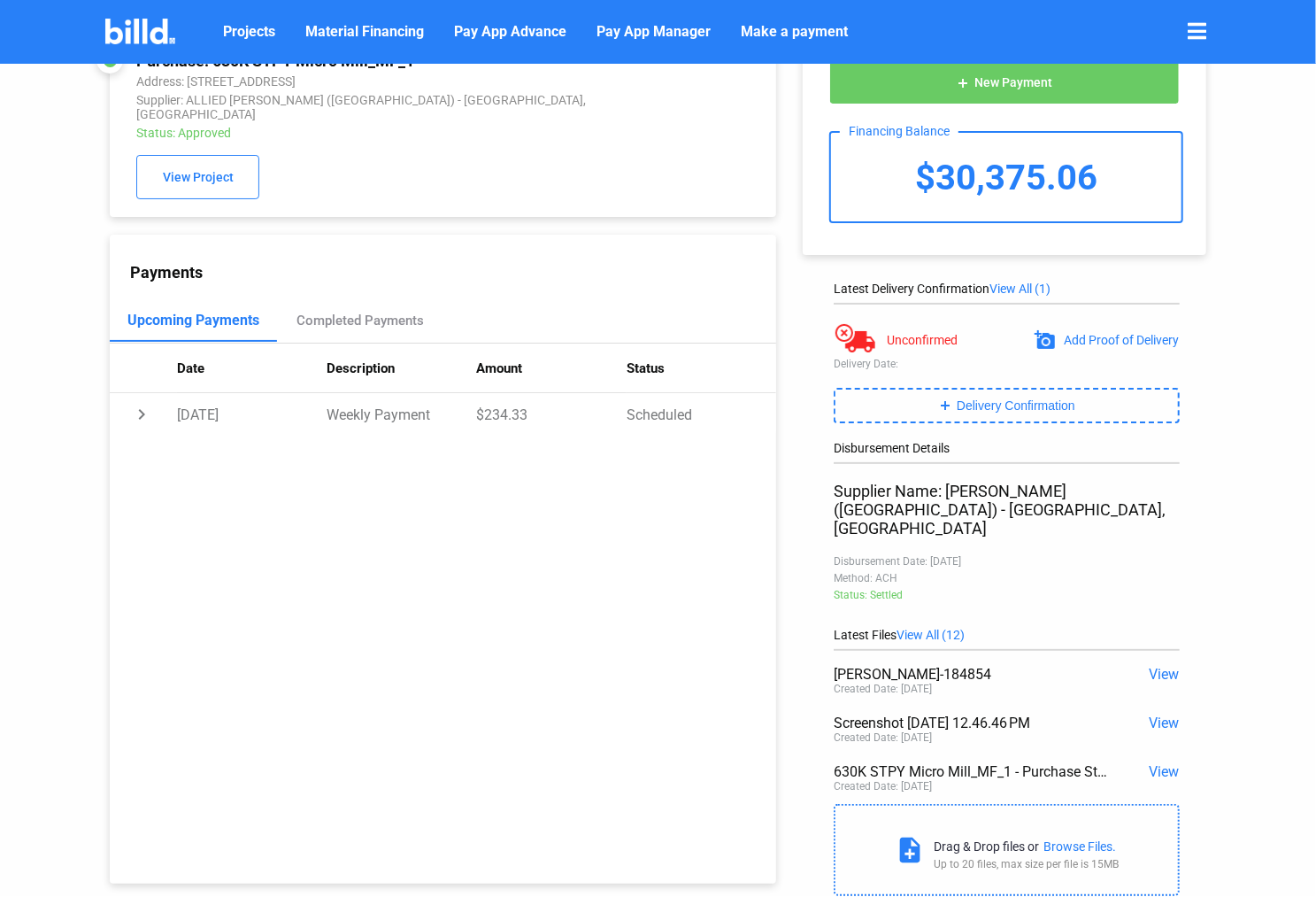scroll, scrollTop: 0, scrollLeft: 0, axis: both 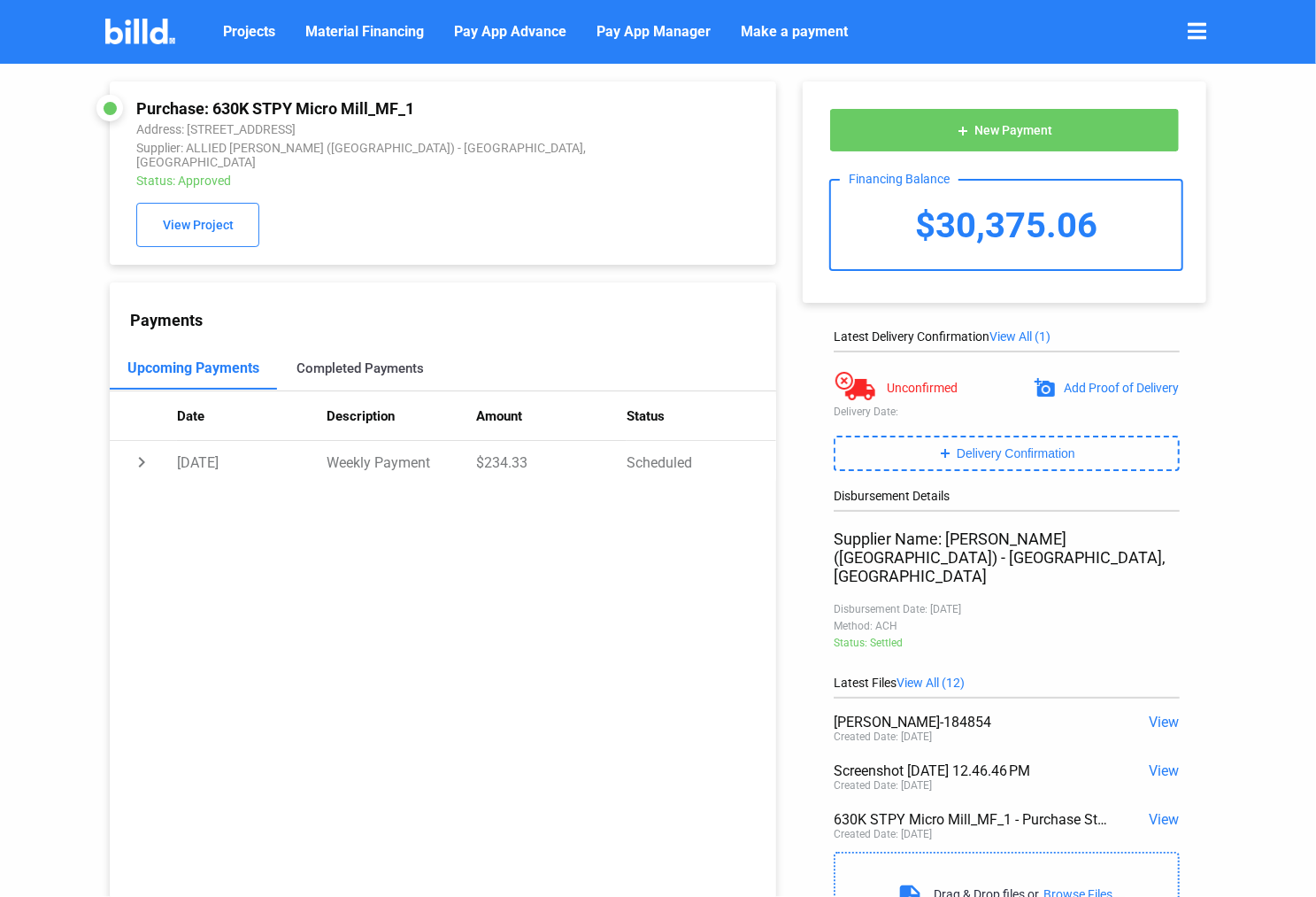 click on "Completed Payments" at bounding box center [360, 368] 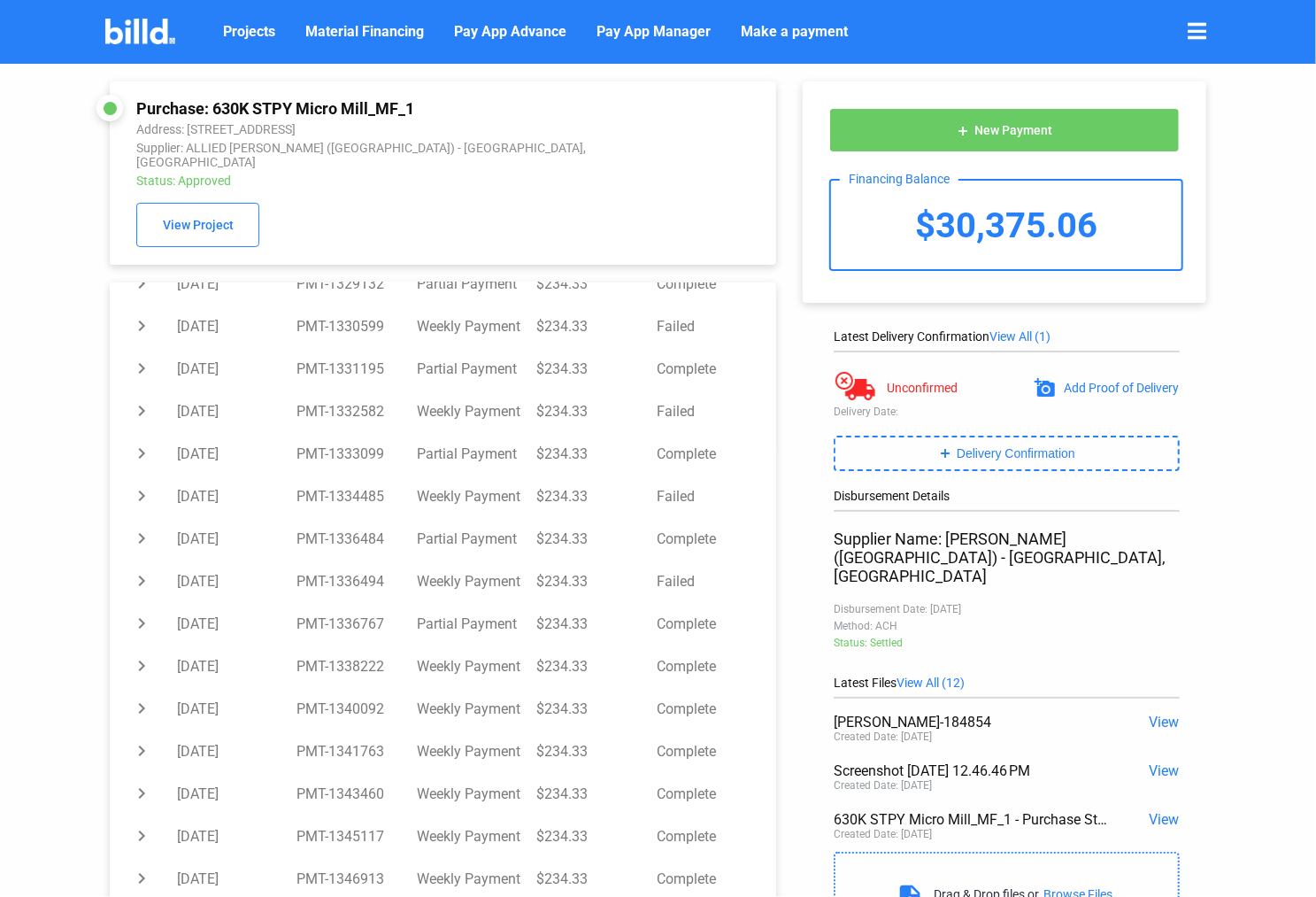 scroll, scrollTop: 742, scrollLeft: 0, axis: vertical 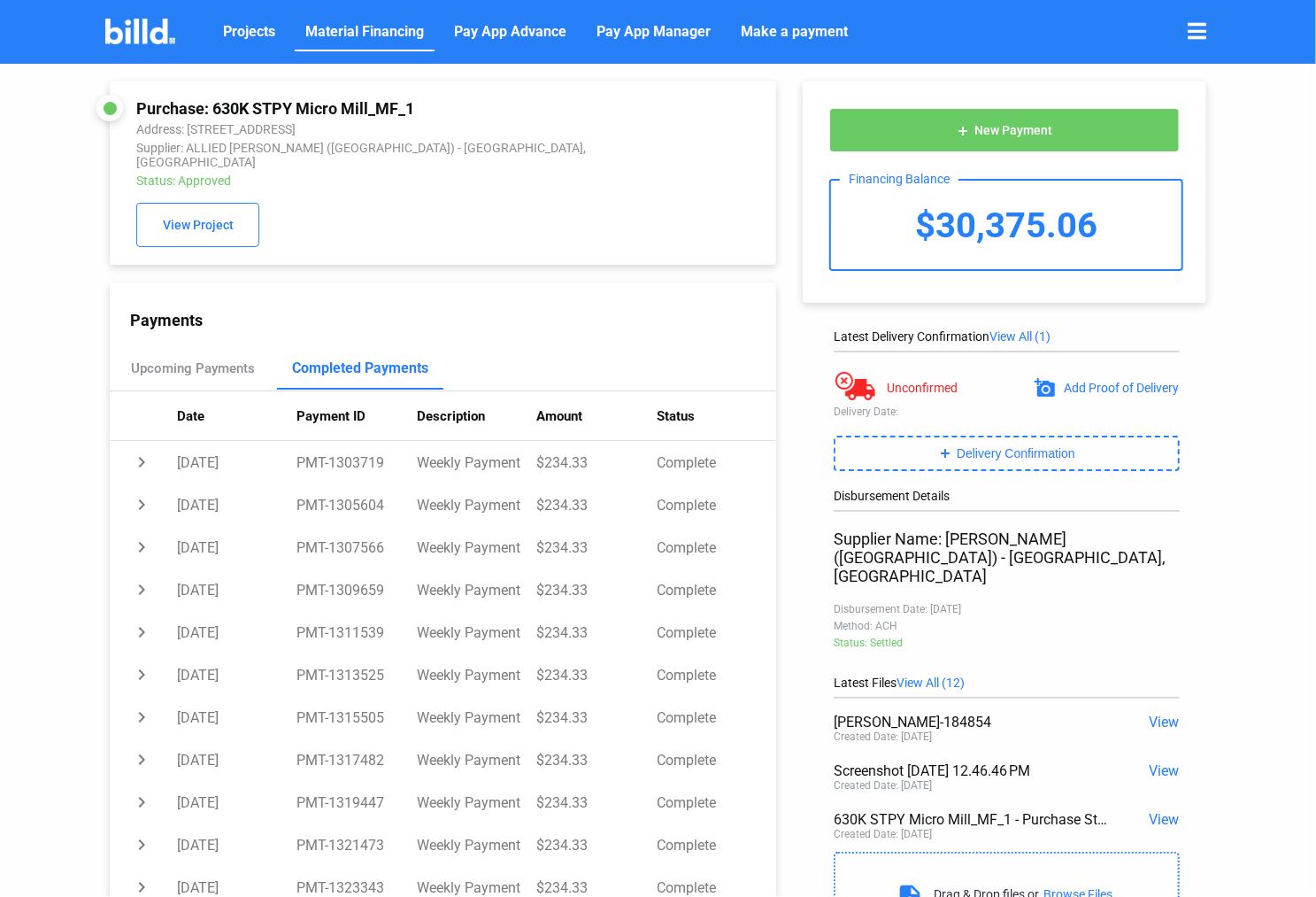 click on "Material Financing" at bounding box center (365, 32) 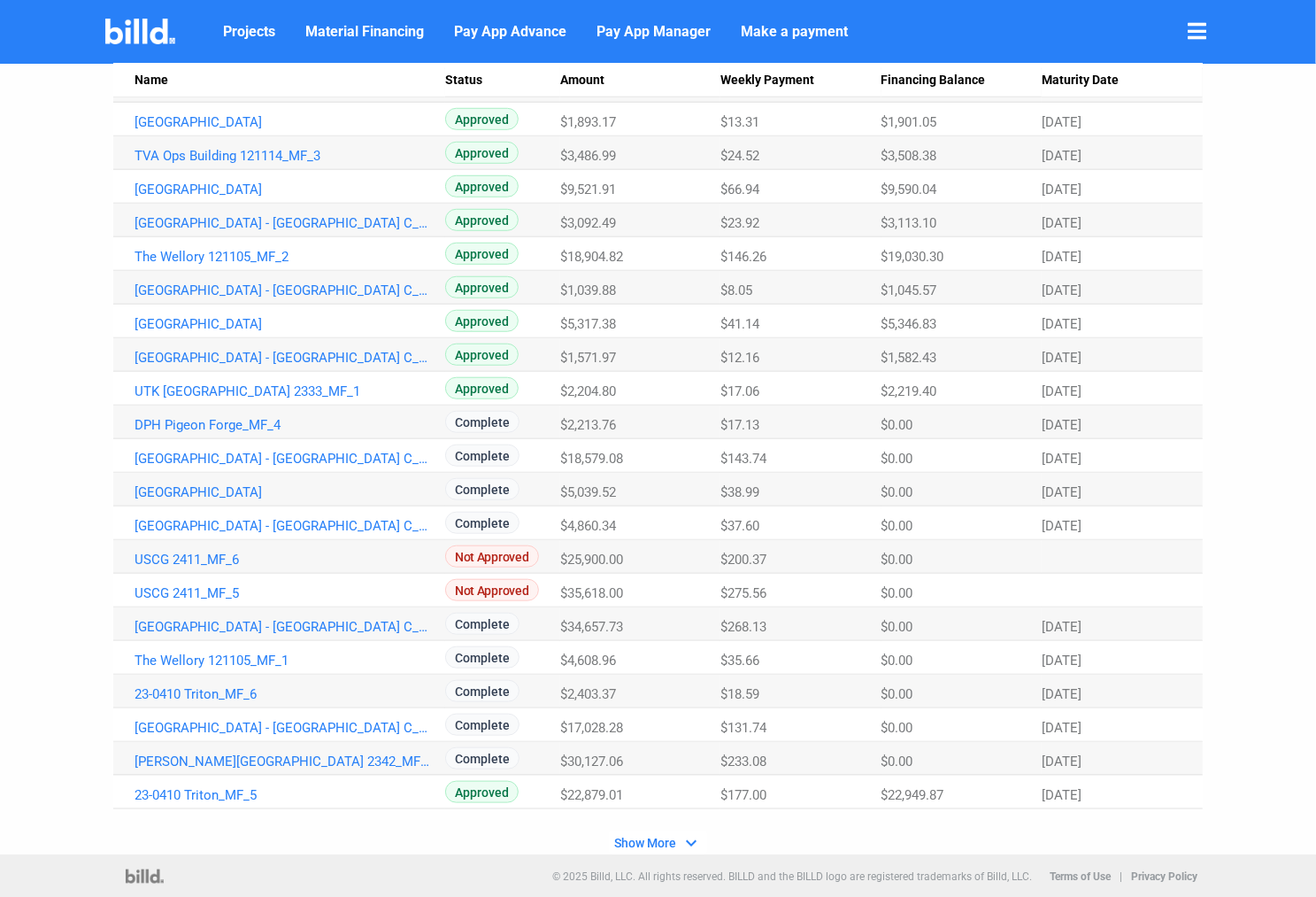 scroll, scrollTop: 776, scrollLeft: 0, axis: vertical 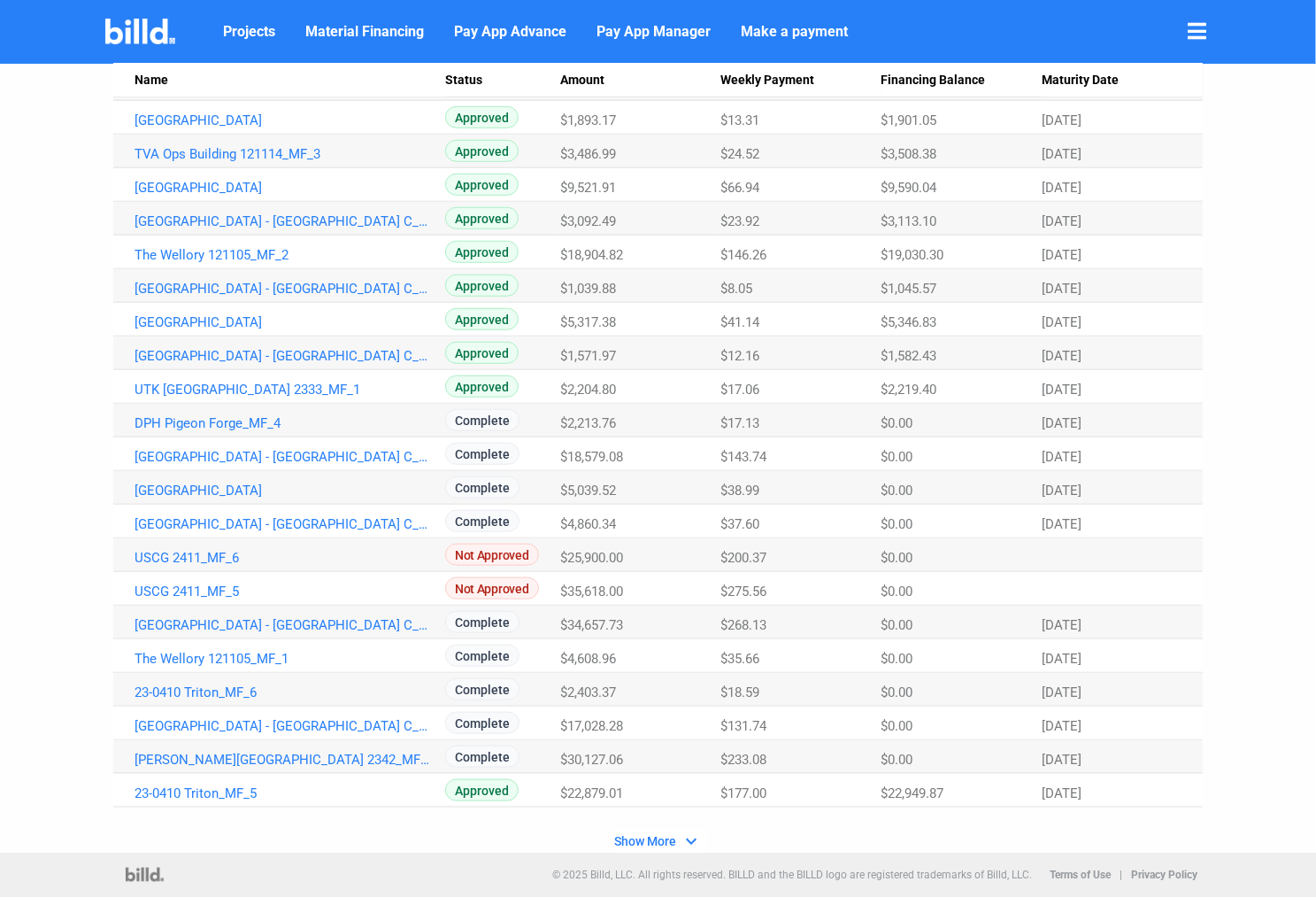 click on "Show More" 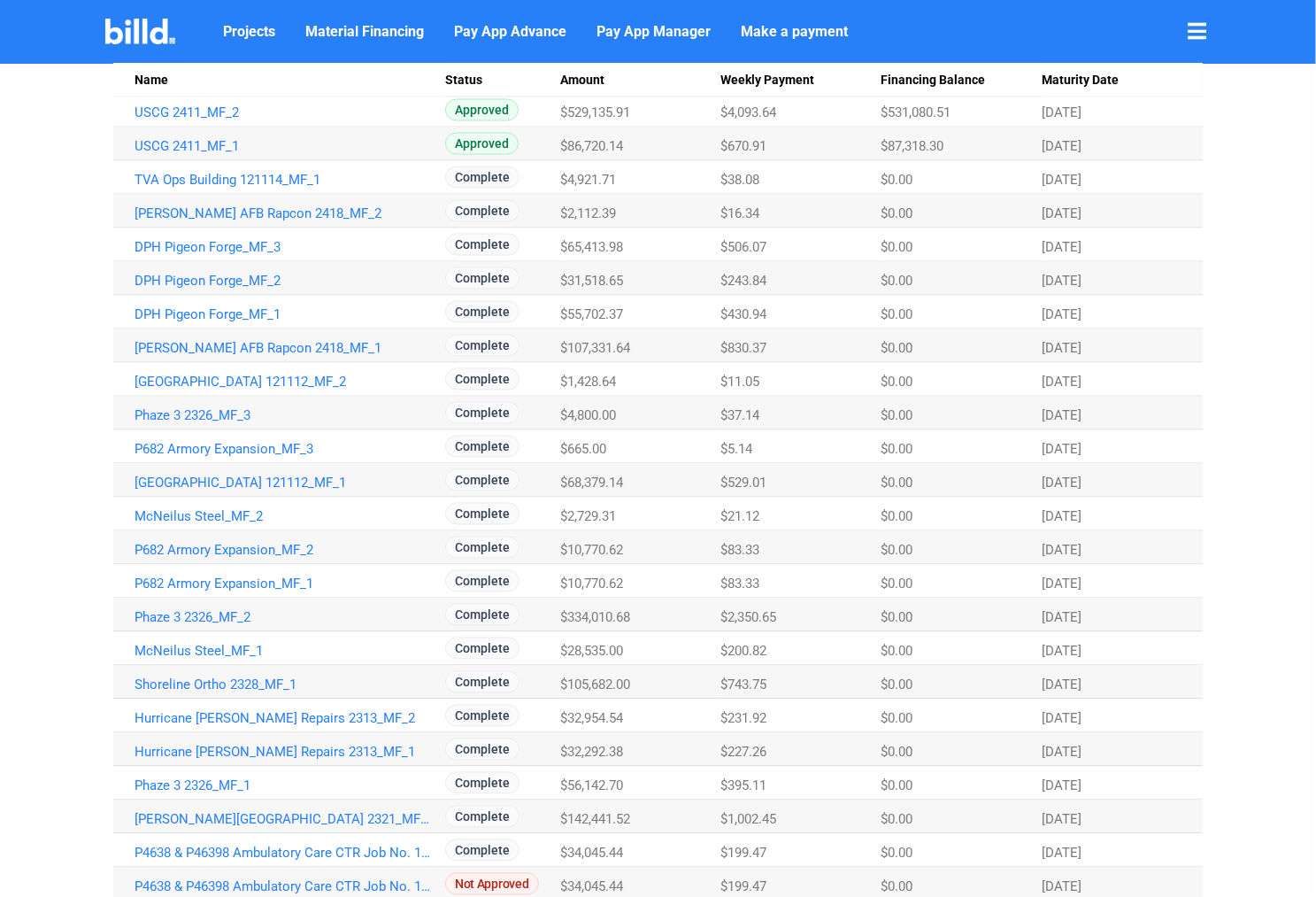 scroll, scrollTop: 2122, scrollLeft: 0, axis: vertical 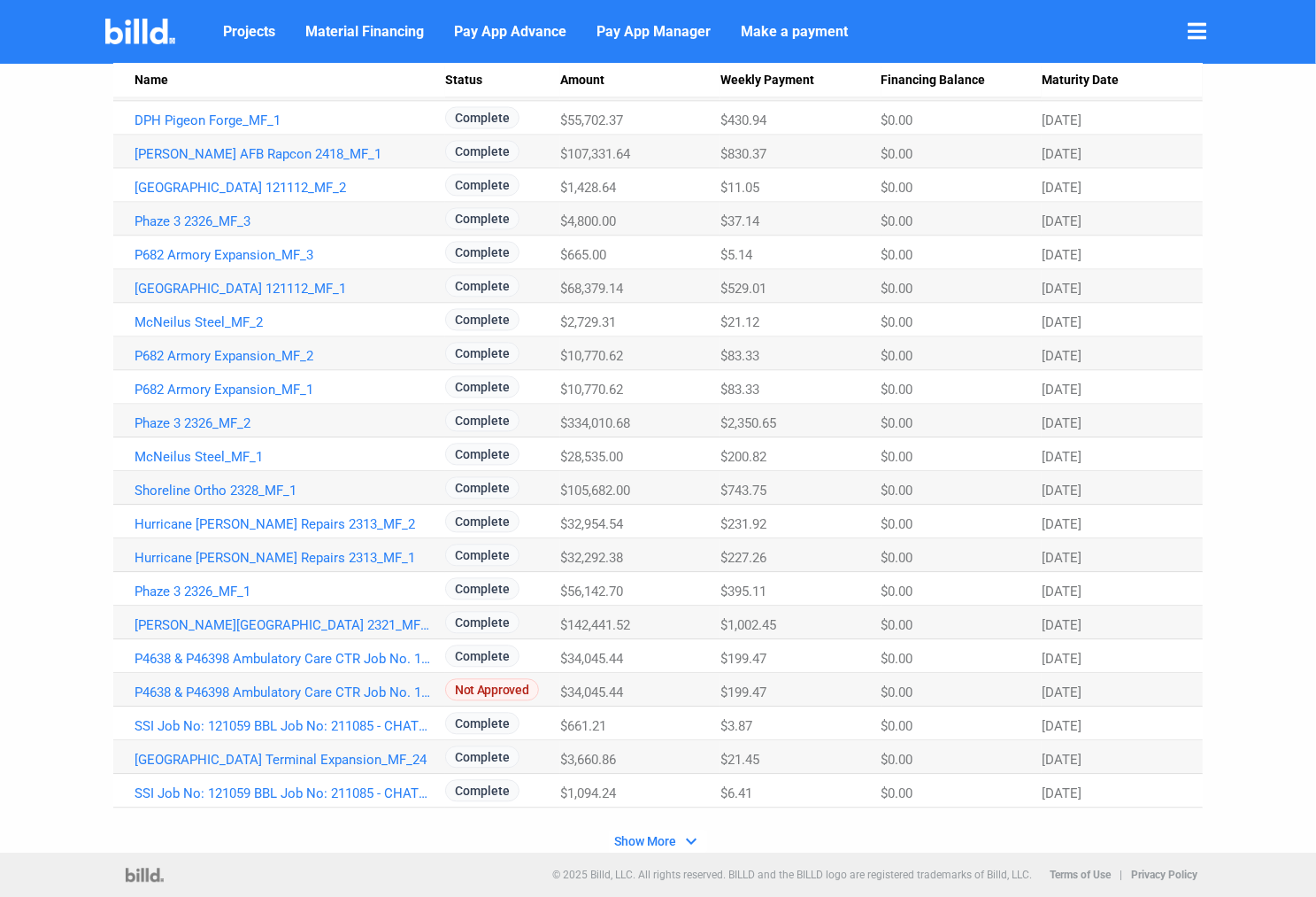 click on "Show More" 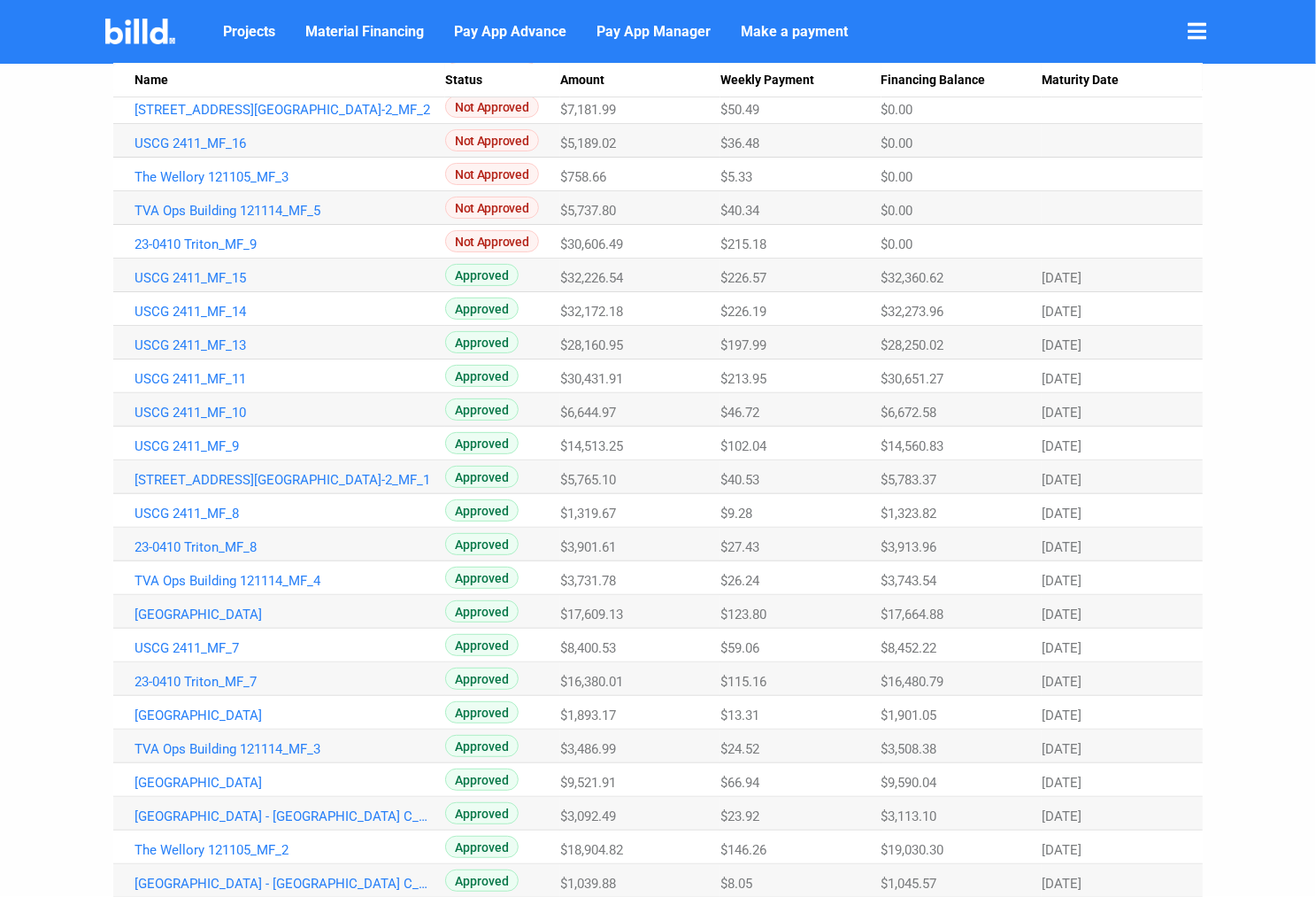 scroll, scrollTop: 0, scrollLeft: 0, axis: both 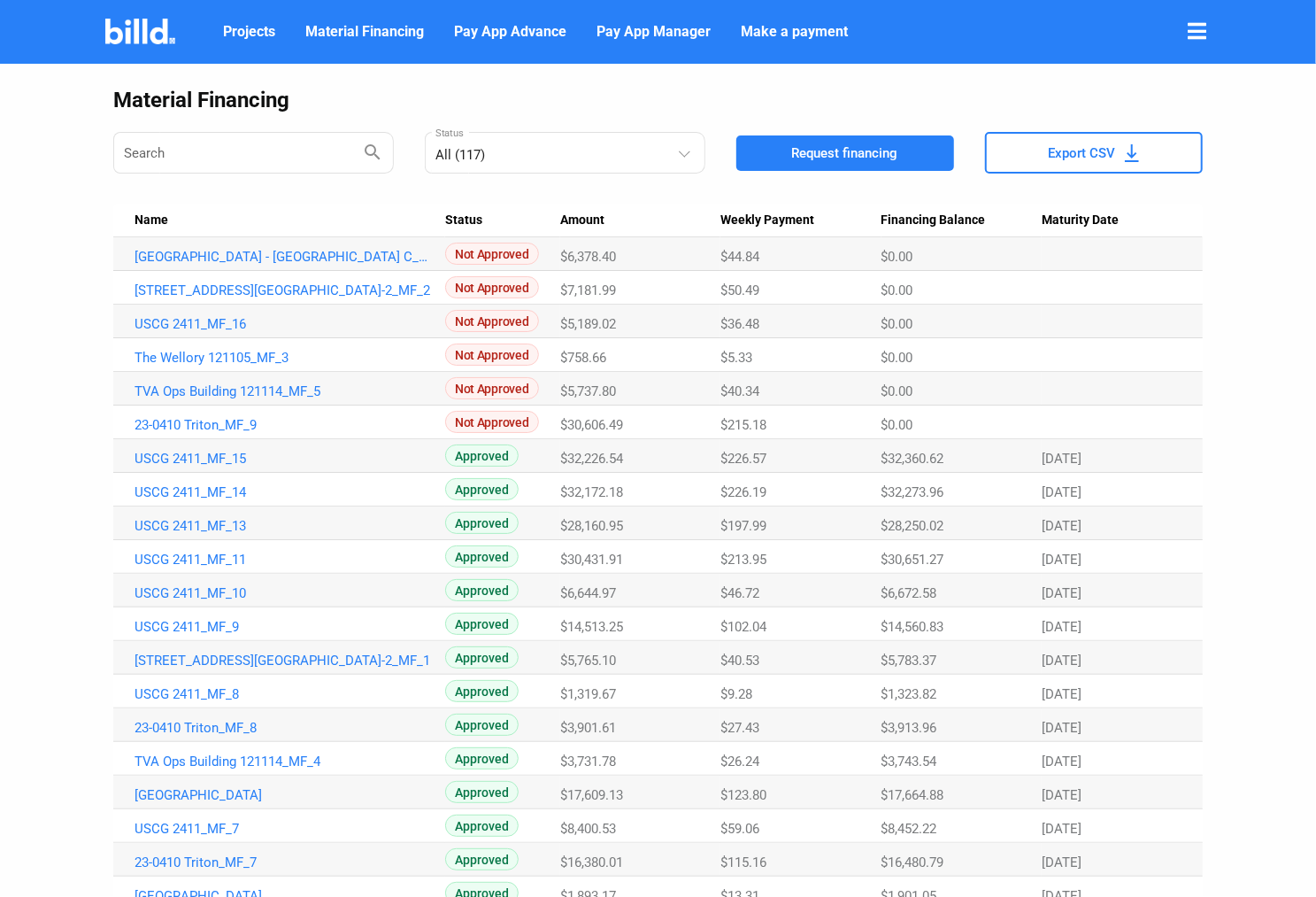 click on "Material Financing  Search  search   All (117)  Status Request financing Export CSV Name  Status  Amount  Weekly Payment  Financing Balance  Maturity Date  Riverside Villages - Parcel C_MF_10  Not Approved  $6,378.40 $44.84 $0.00 [STREET_ADDRESS] AHU-2_MF_2  Not Approved  $7,181.99 $50.49 $0.00 USCG 2411_MF_16  Not Approved  $5,189.02 $36.48 $0.00 The Wellory 121105_MF_3  Not Approved  $758.66 $5.33 $0.00 TVA Ops Building 121114_MF_5  Not Approved  $5,737.80 $40.34 $0.00 23-0410 Triton_MF_9  Not Approved  $30,606.49 $215.18 $0.00 USCG 2411_MF_15  Approved  $32,226.54 $226.57 $32,360.62 [DATE] USCG 2411_MF_14  Approved  $32,172.18 $226.19 $32,273.96 [DATE] USCG 2411_MF_13  Approved  $28,160.95 $197.99 $28,250.02 [DATE] USCG 2411_MF_11  Approved  $30,431.91 $213.95 $30,651.27 [DATE] USCG 2411_MF_10  Approved  $6,644.97 $46.72 $6,672.58 [DATE] USCG 2411_MF_9  Approved  $14,513.25 $102.04 $14,560.83 [DATE] [GEOGRAPHIC_DATA]-2_MF_1  Approved  $5,765.10 $40.53 $5,783.37 [DATE] USCG 2411_MF_8  Approved" 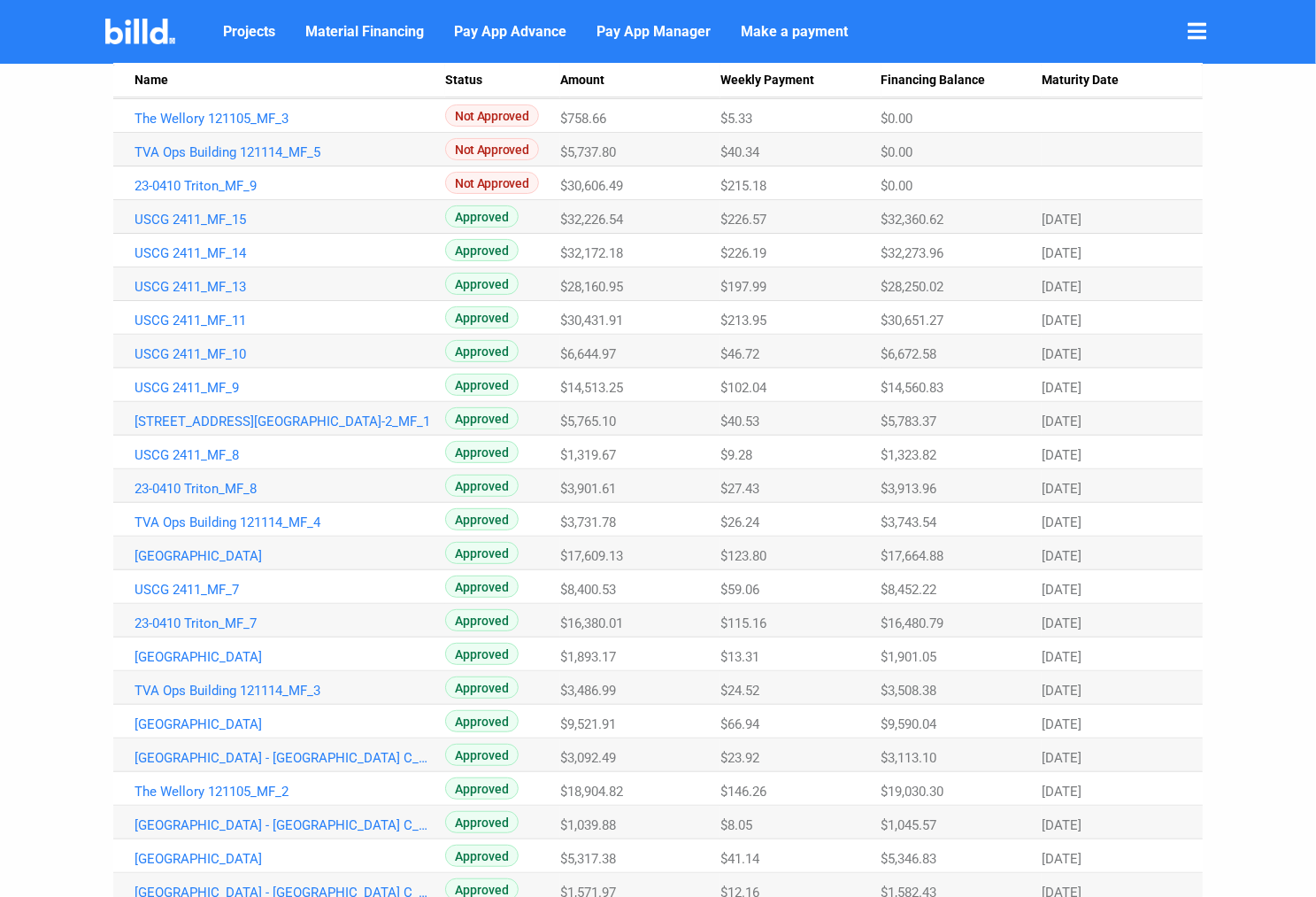 scroll, scrollTop: 0, scrollLeft: 0, axis: both 